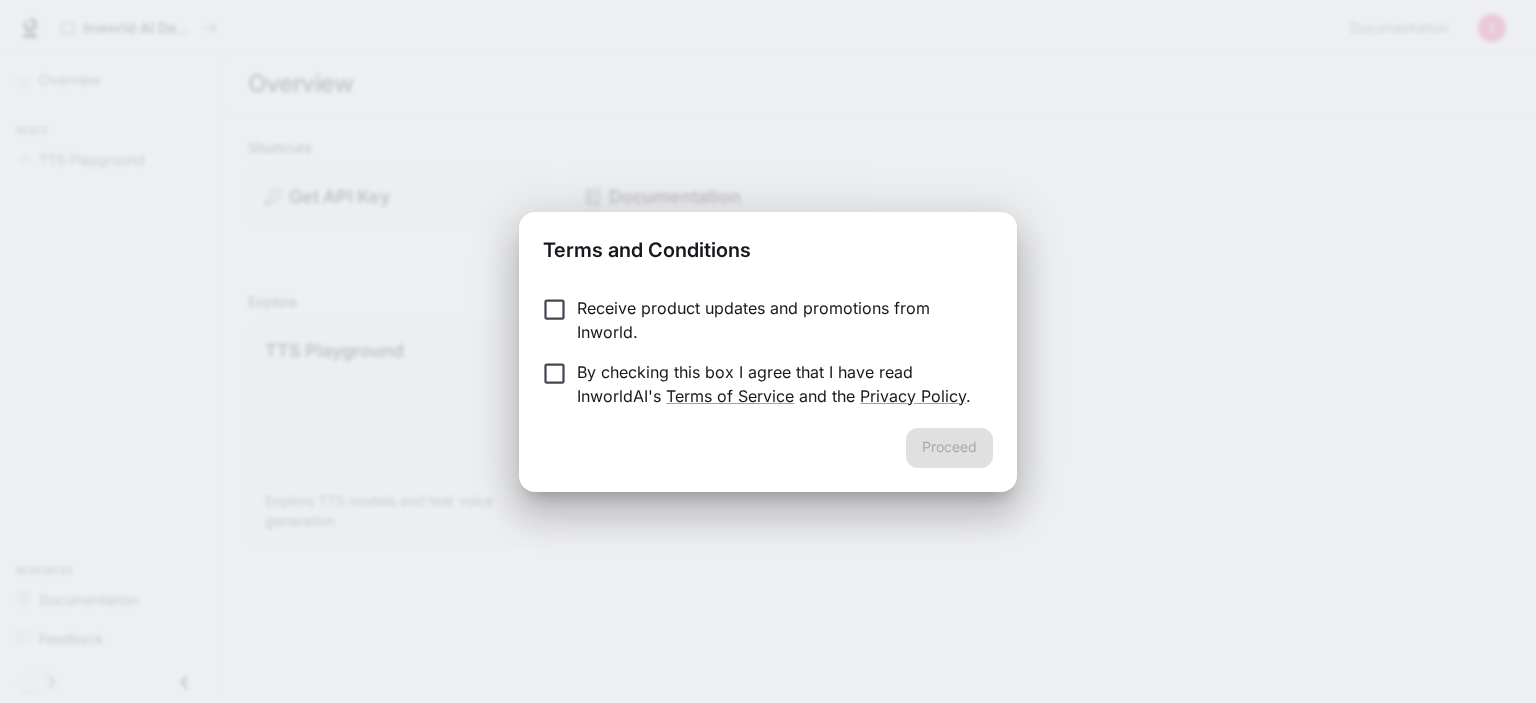 scroll, scrollTop: 0, scrollLeft: 0, axis: both 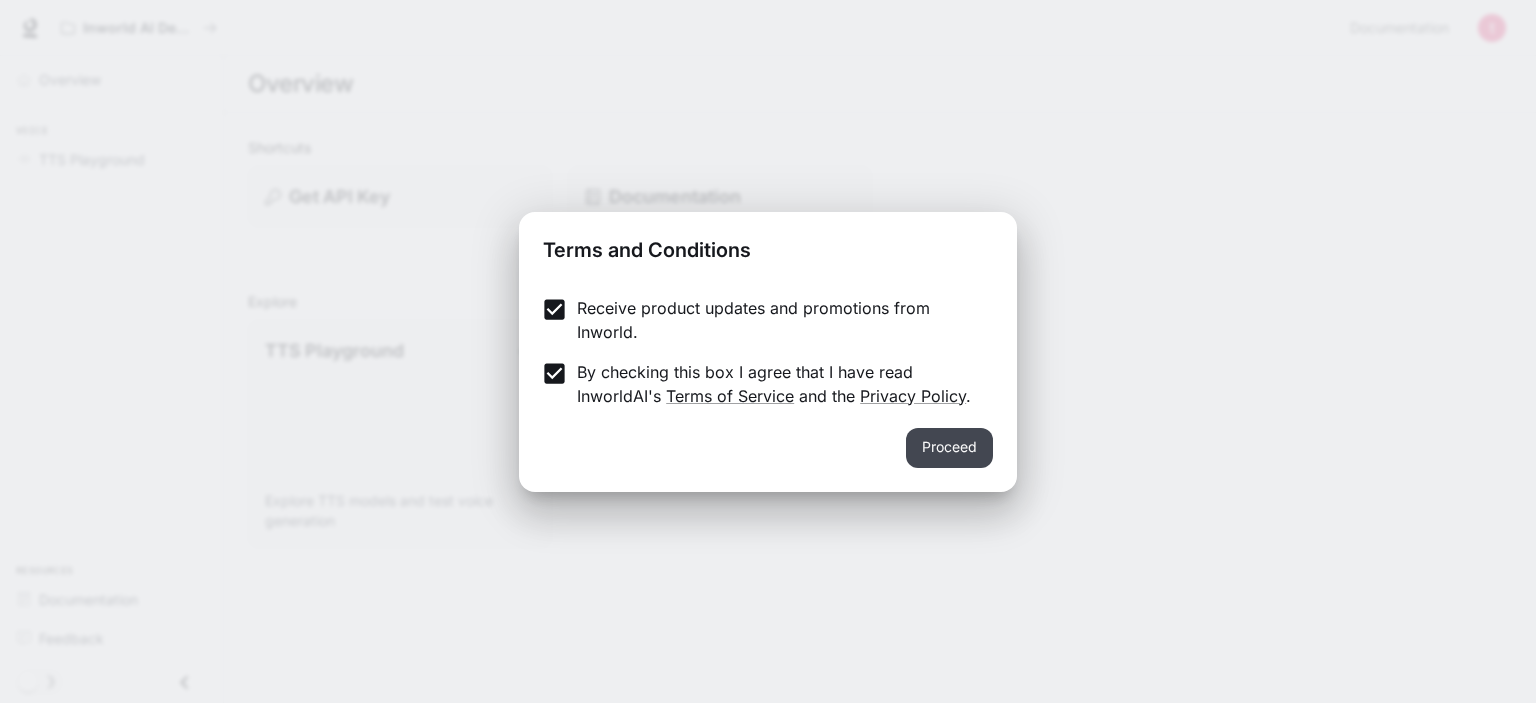 click on "Proceed" at bounding box center (949, 448) 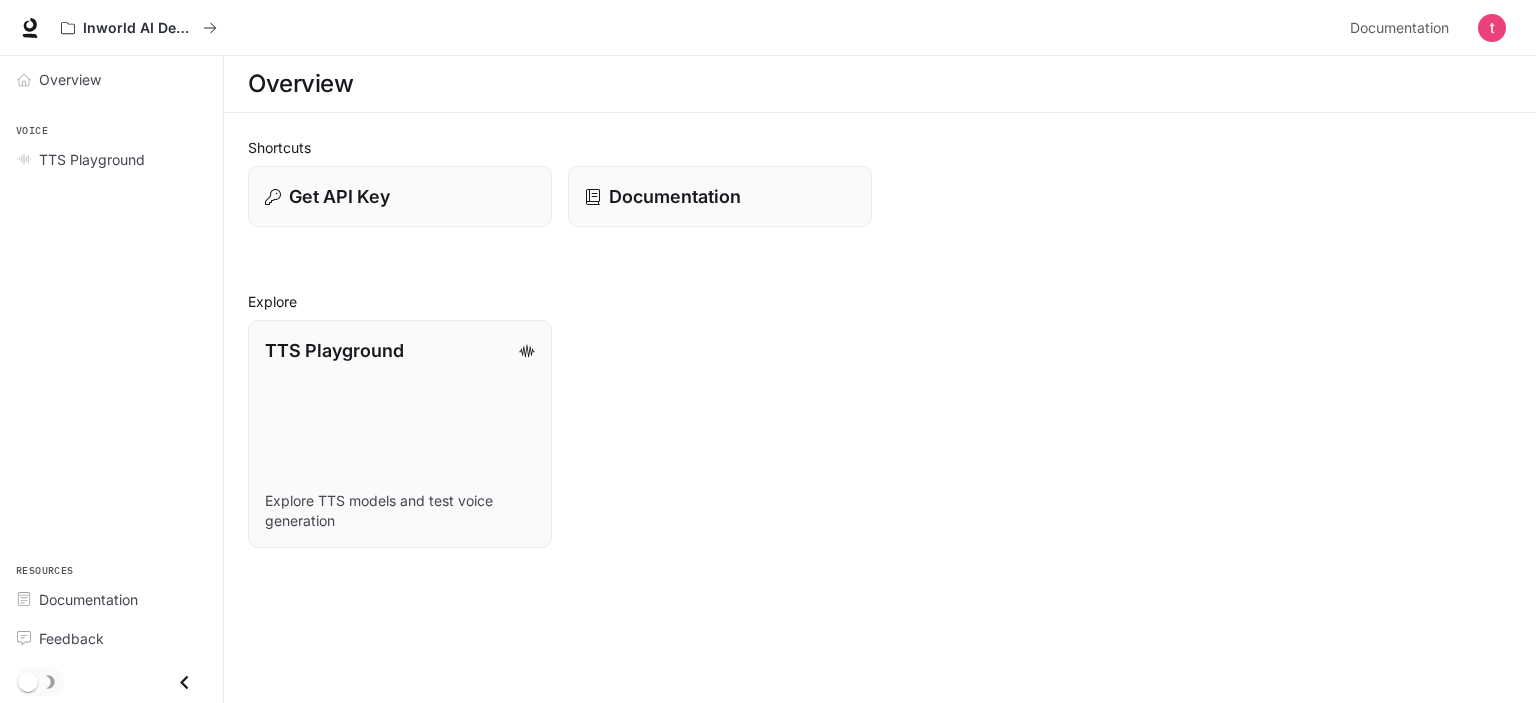 click at bounding box center [1492, 28] 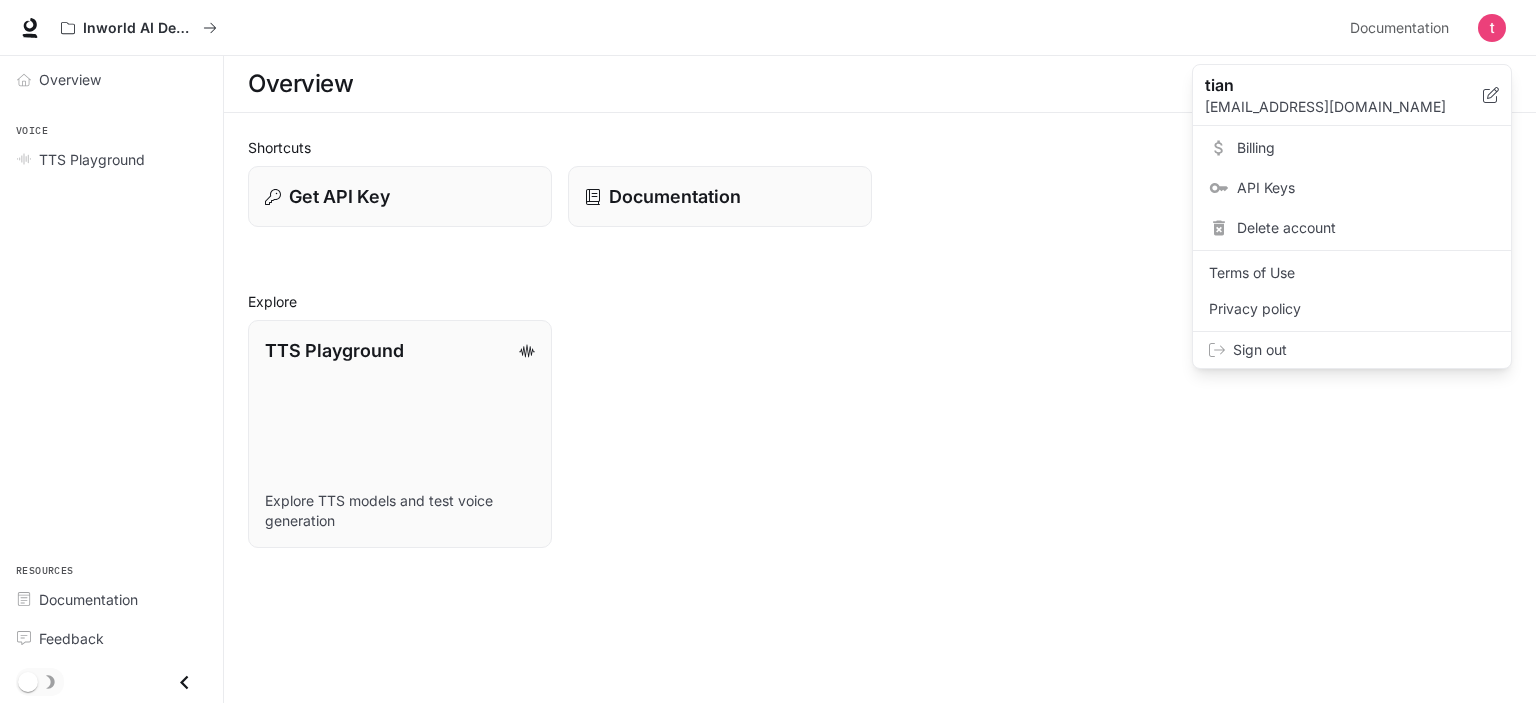 drag, startPoint x: 925, startPoint y: 215, endPoint x: 907, endPoint y: 217, distance: 18.110771 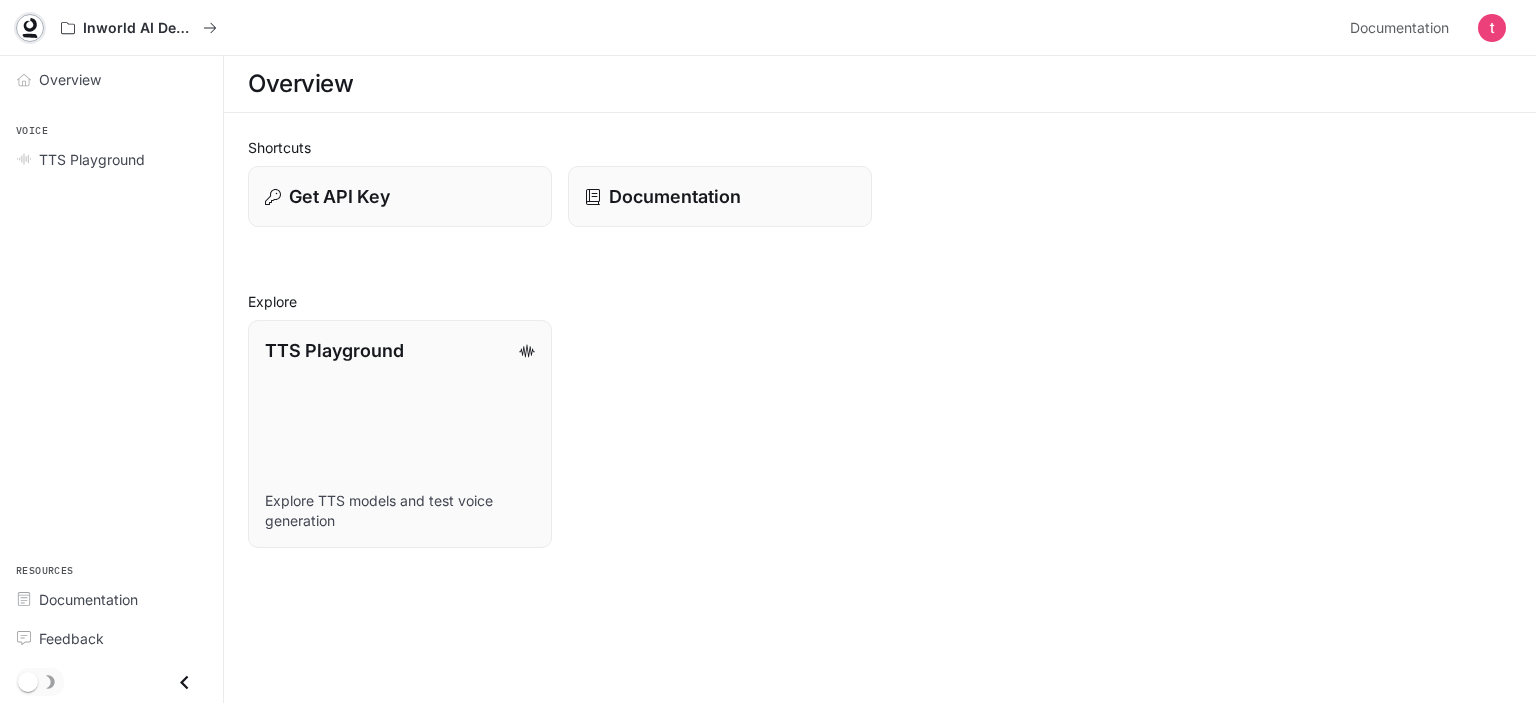 click 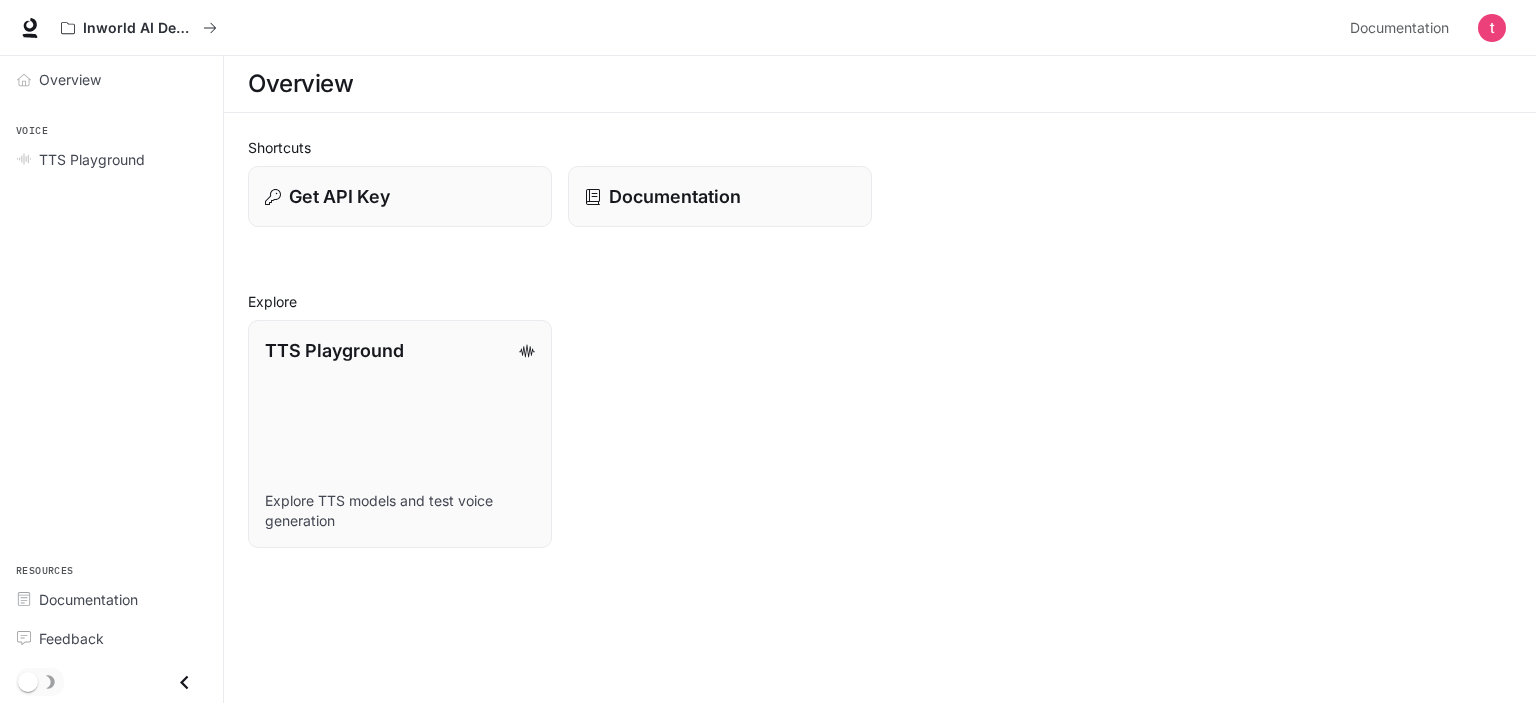 scroll, scrollTop: 0, scrollLeft: 0, axis: both 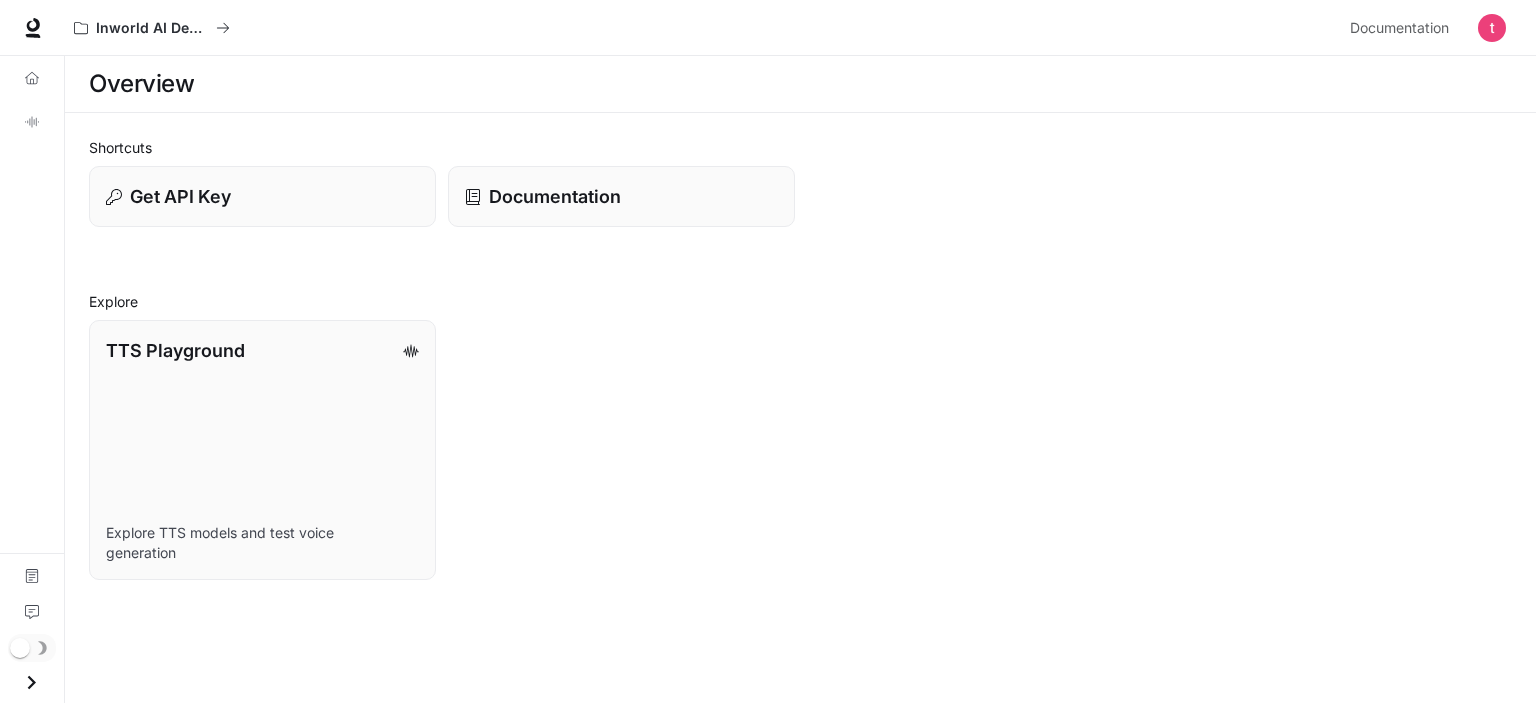 click 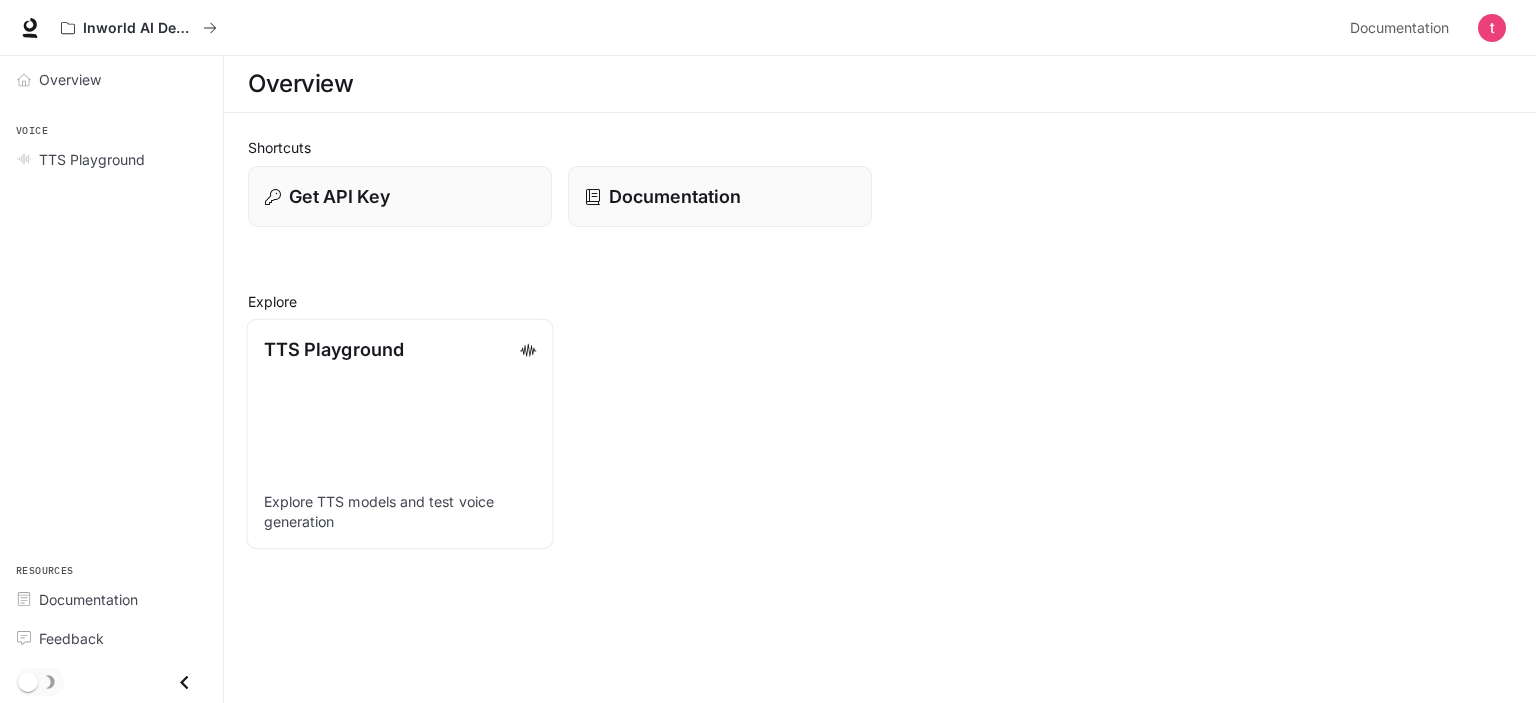 click on "TTS Playground Explore TTS models and test voice generation" at bounding box center [399, 434] 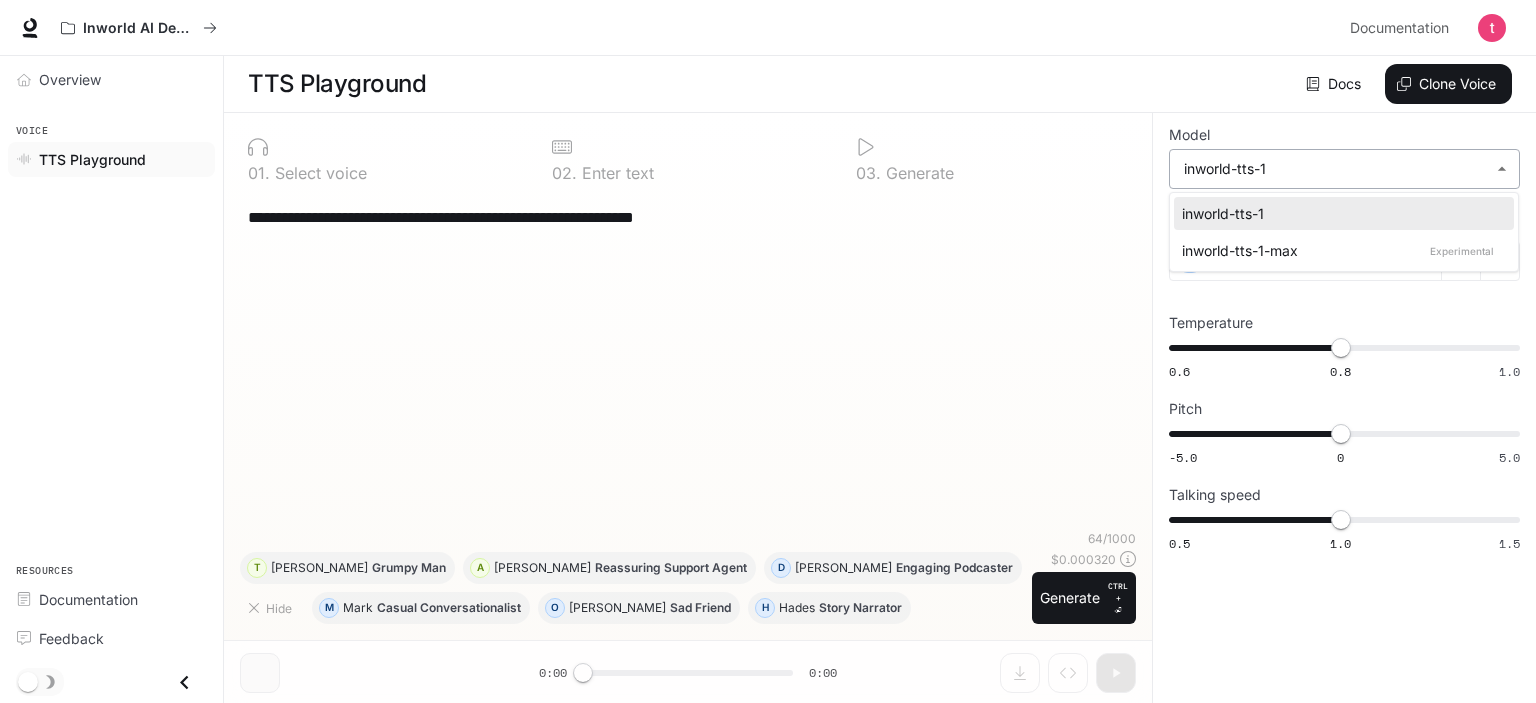 click on "**********" at bounding box center [768, 352] 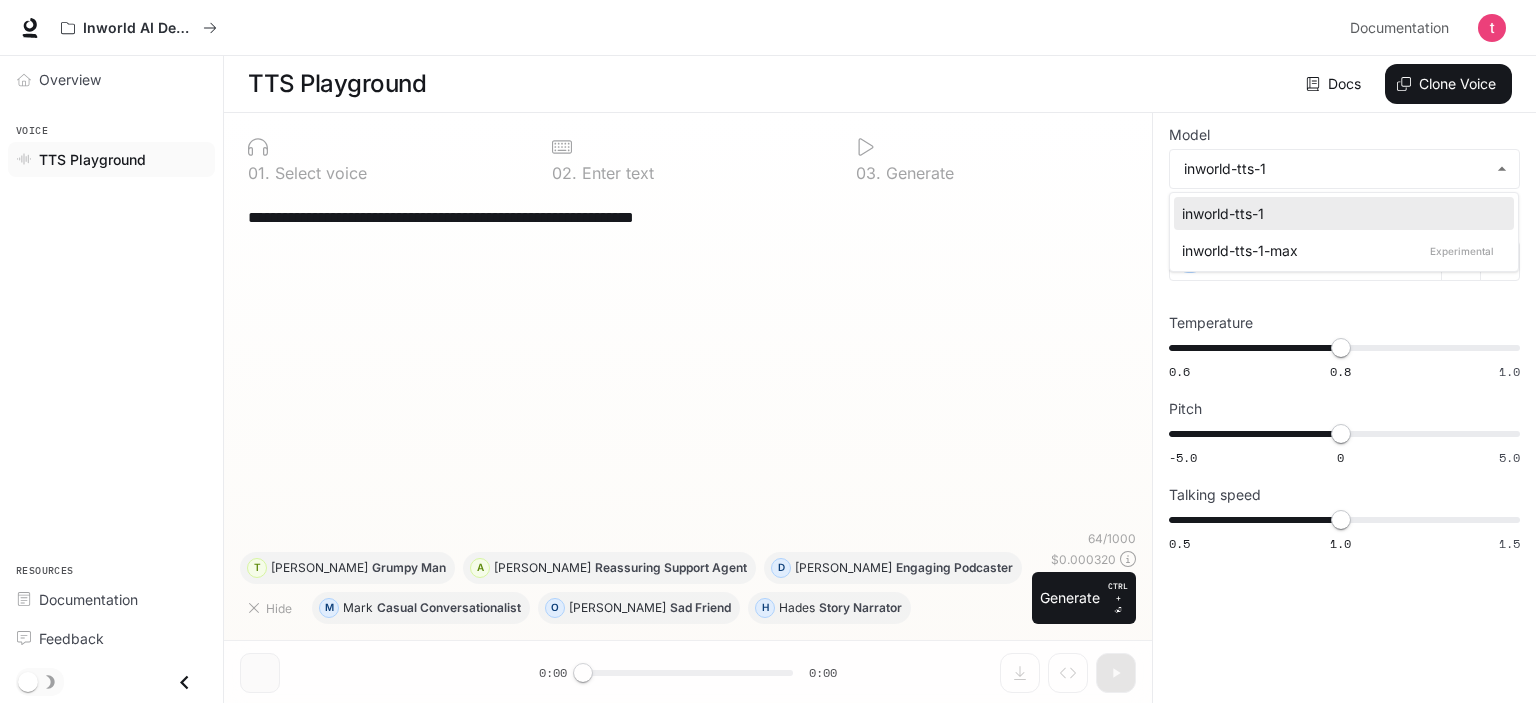 click at bounding box center (768, 351) 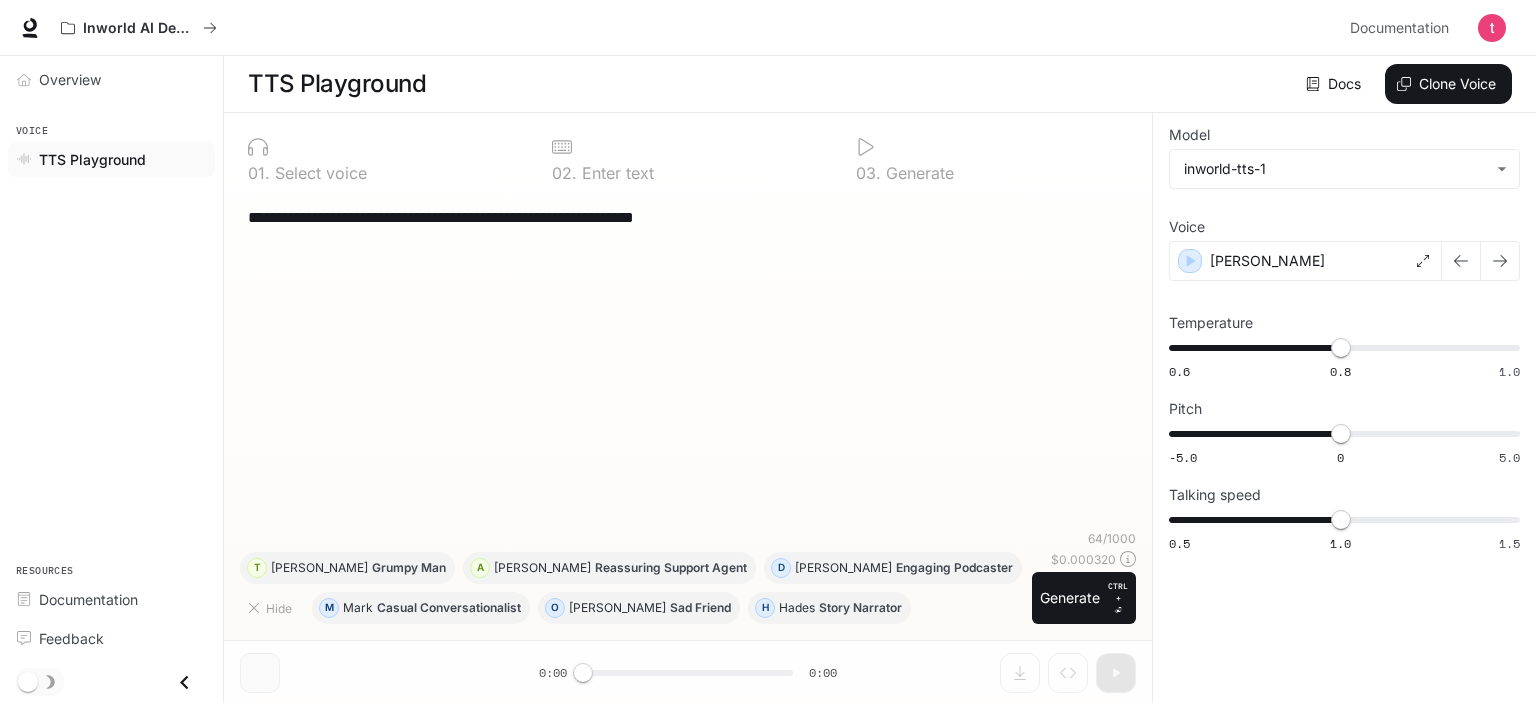 click on "**********" at bounding box center [1344, 342] 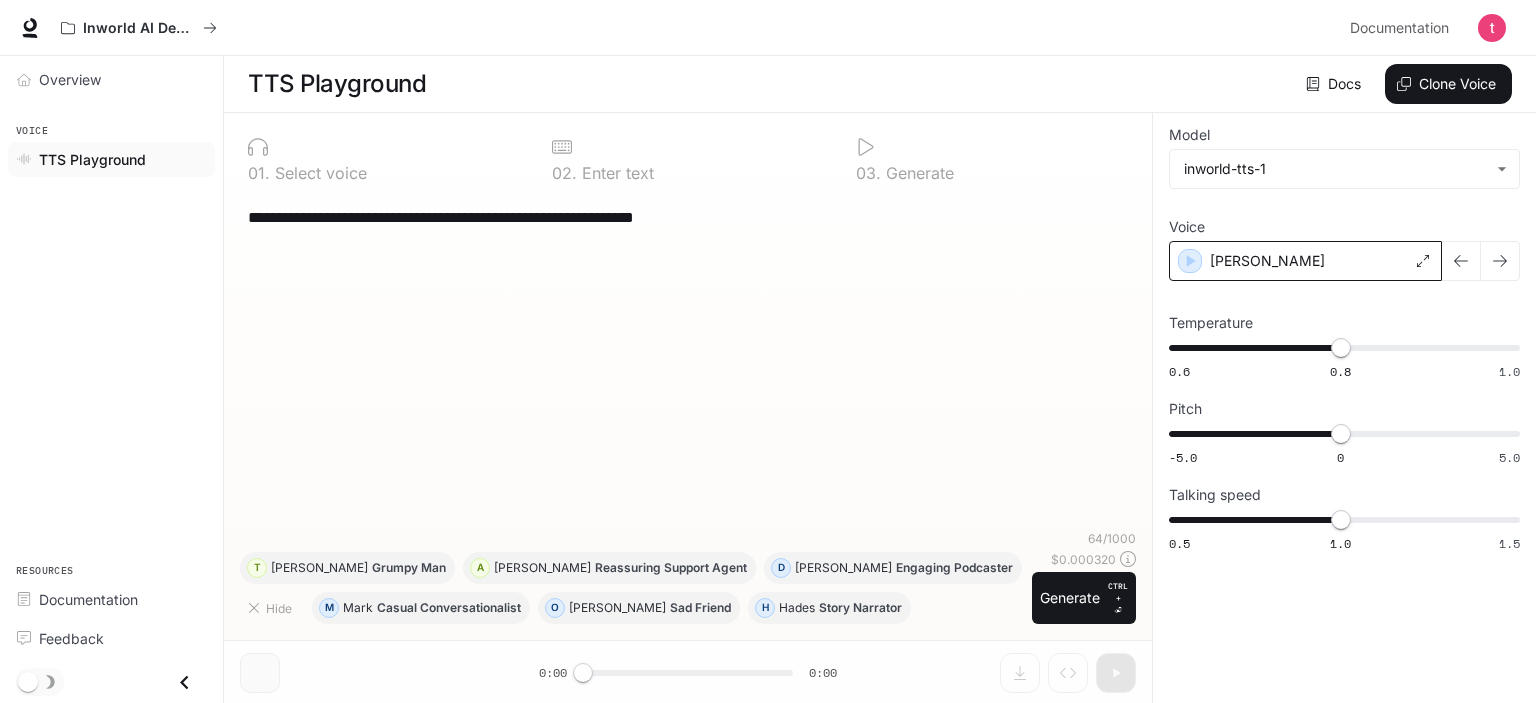 click on "Alex" at bounding box center (1305, 261) 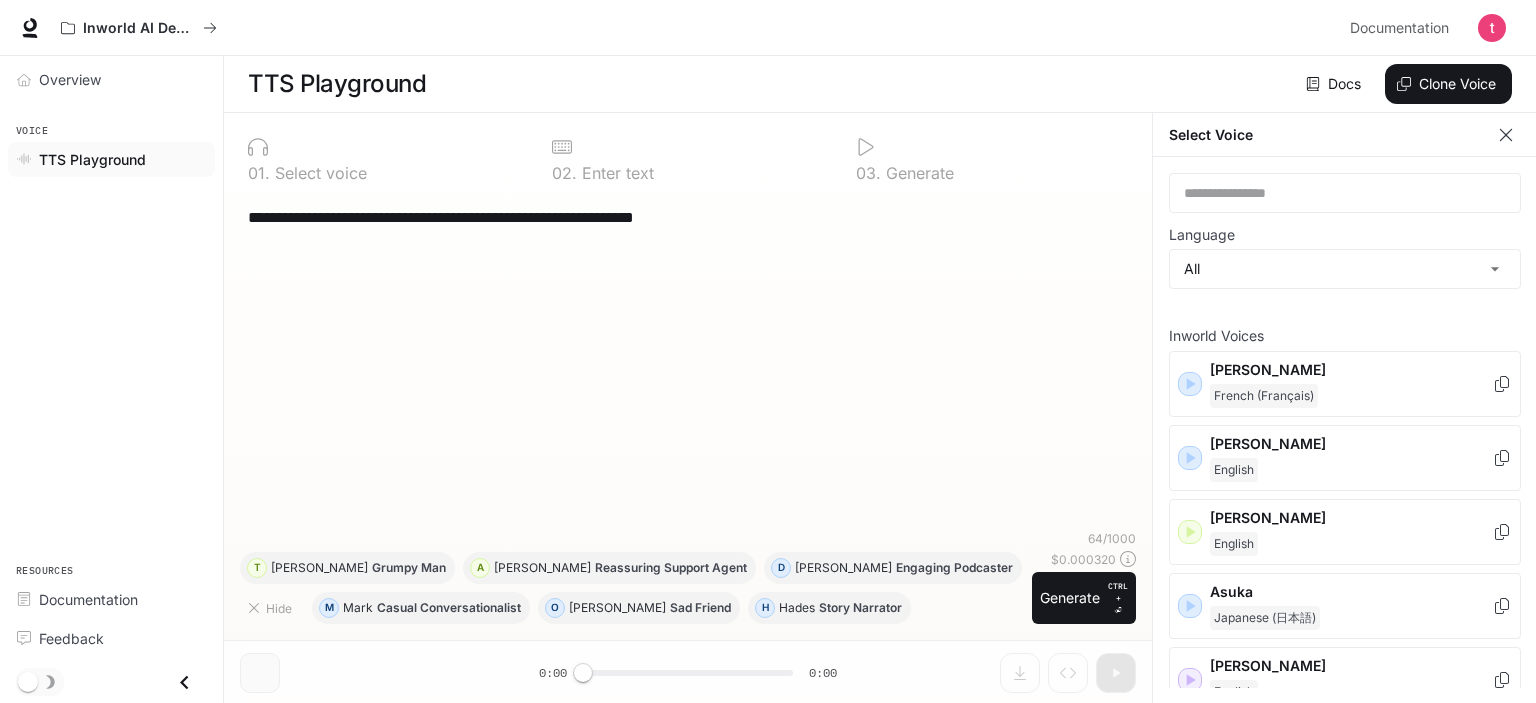 scroll, scrollTop: 0, scrollLeft: 0, axis: both 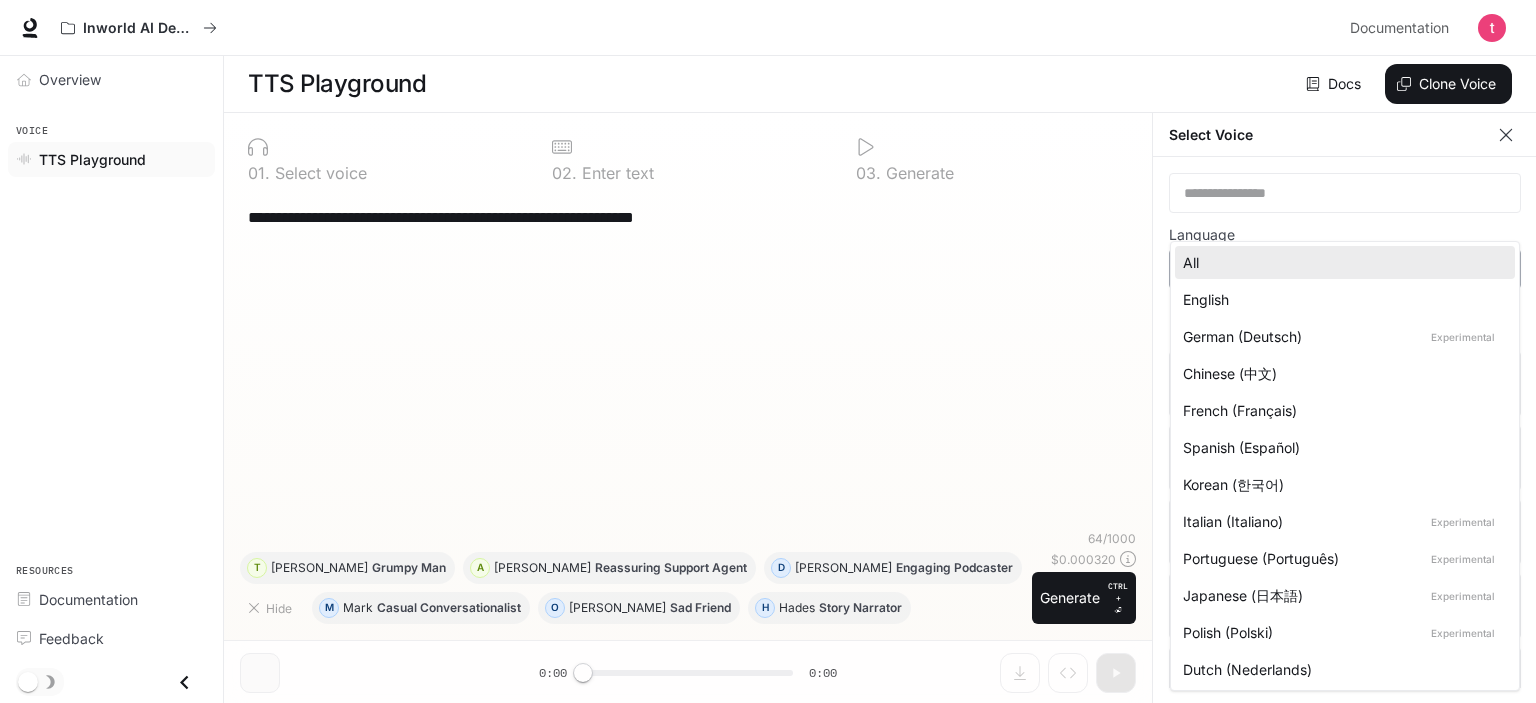 click on "**********" at bounding box center (768, 352) 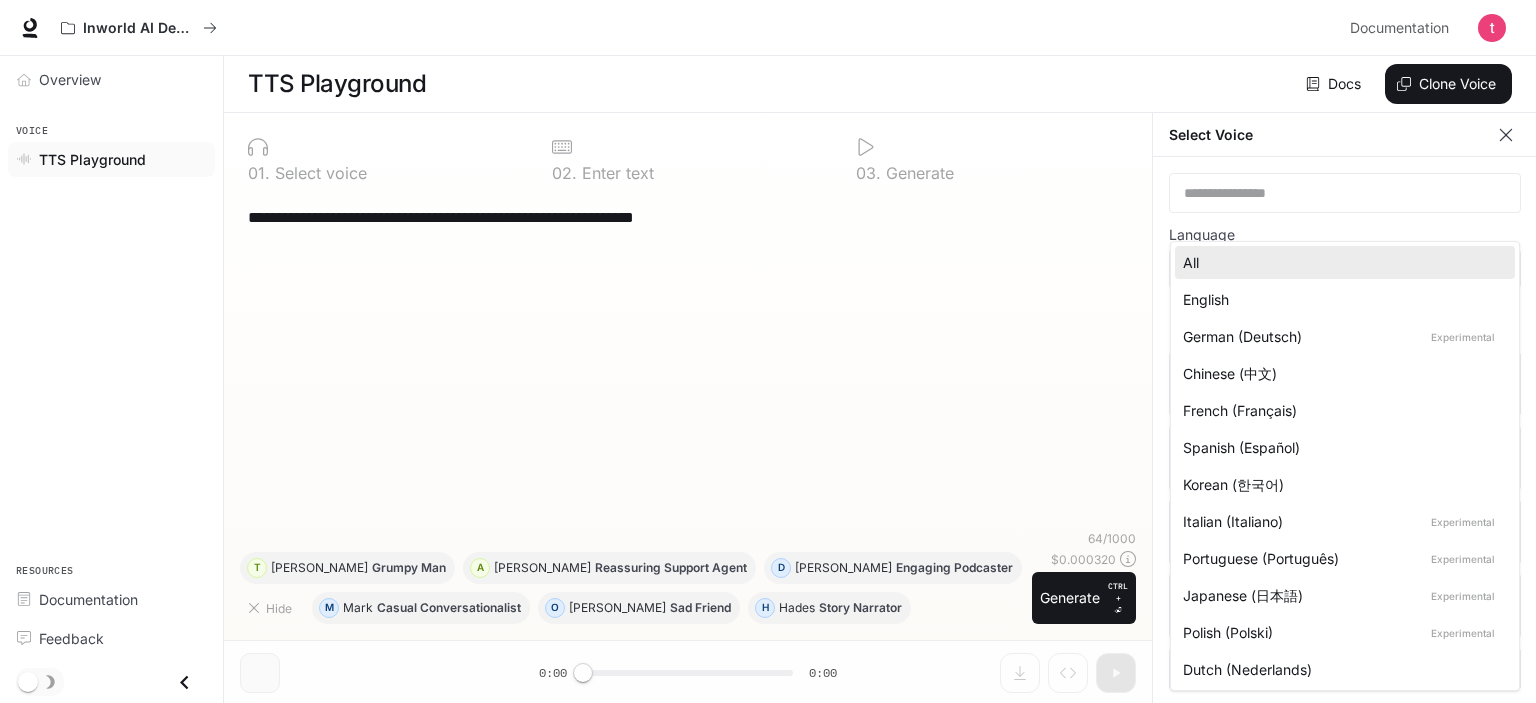 click on "Chinese (中文)" at bounding box center (1341, 373) 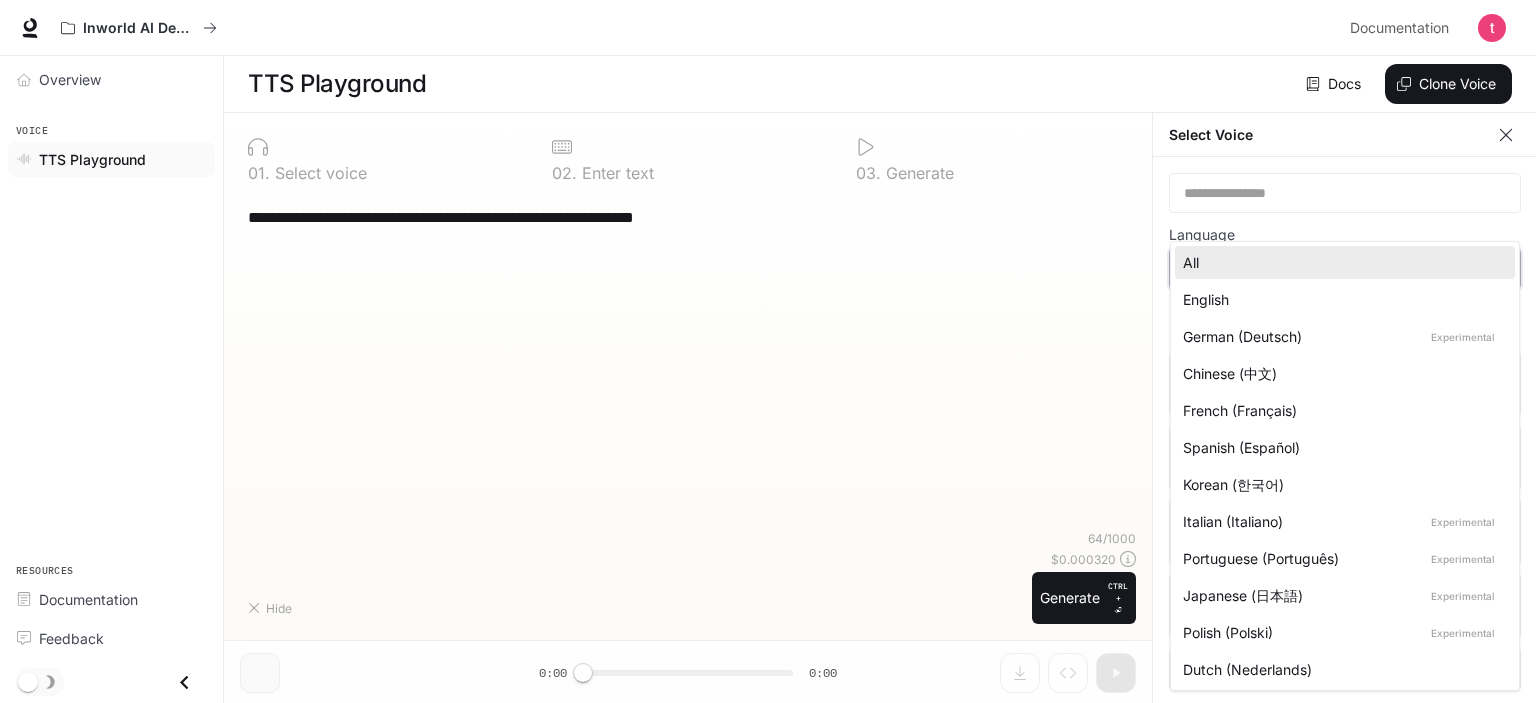 type on "*****" 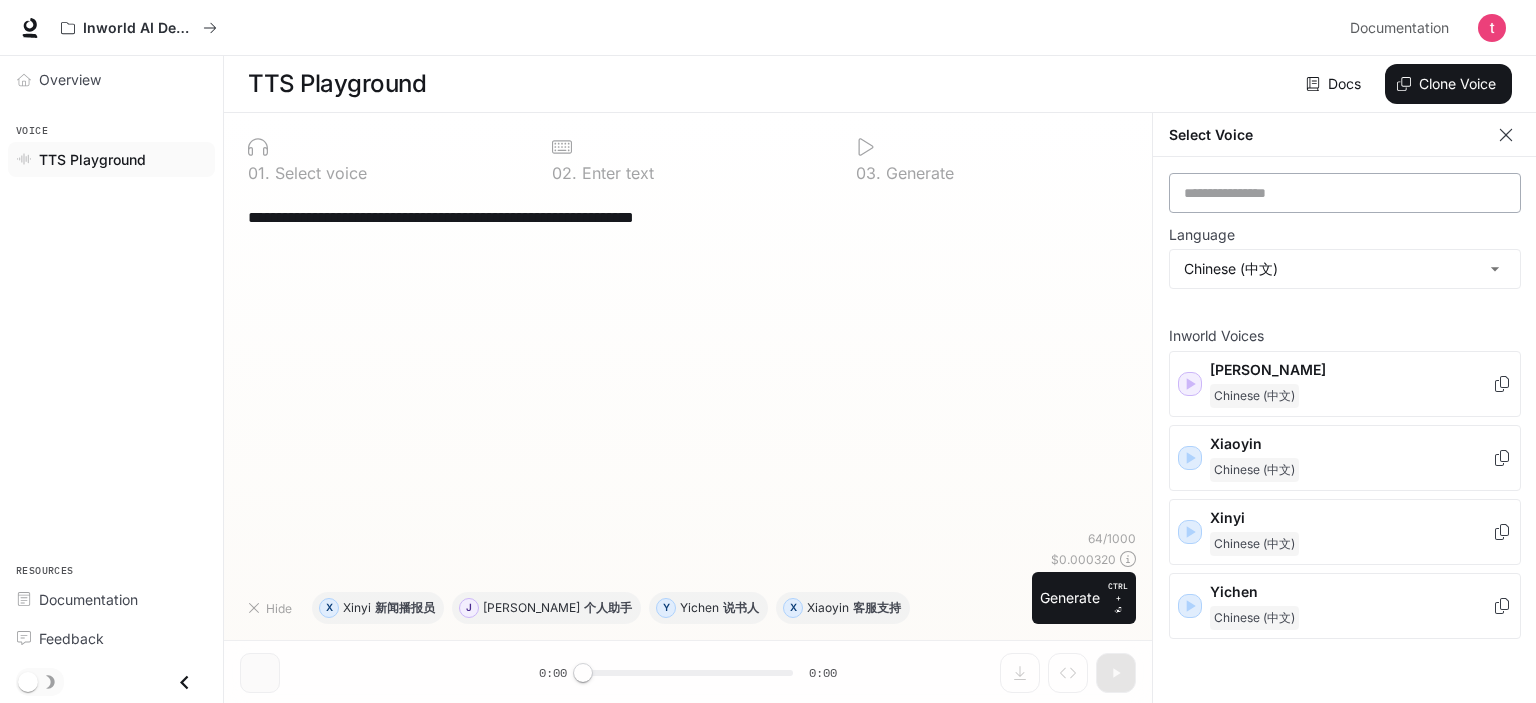 click on "​" at bounding box center [1345, 193] 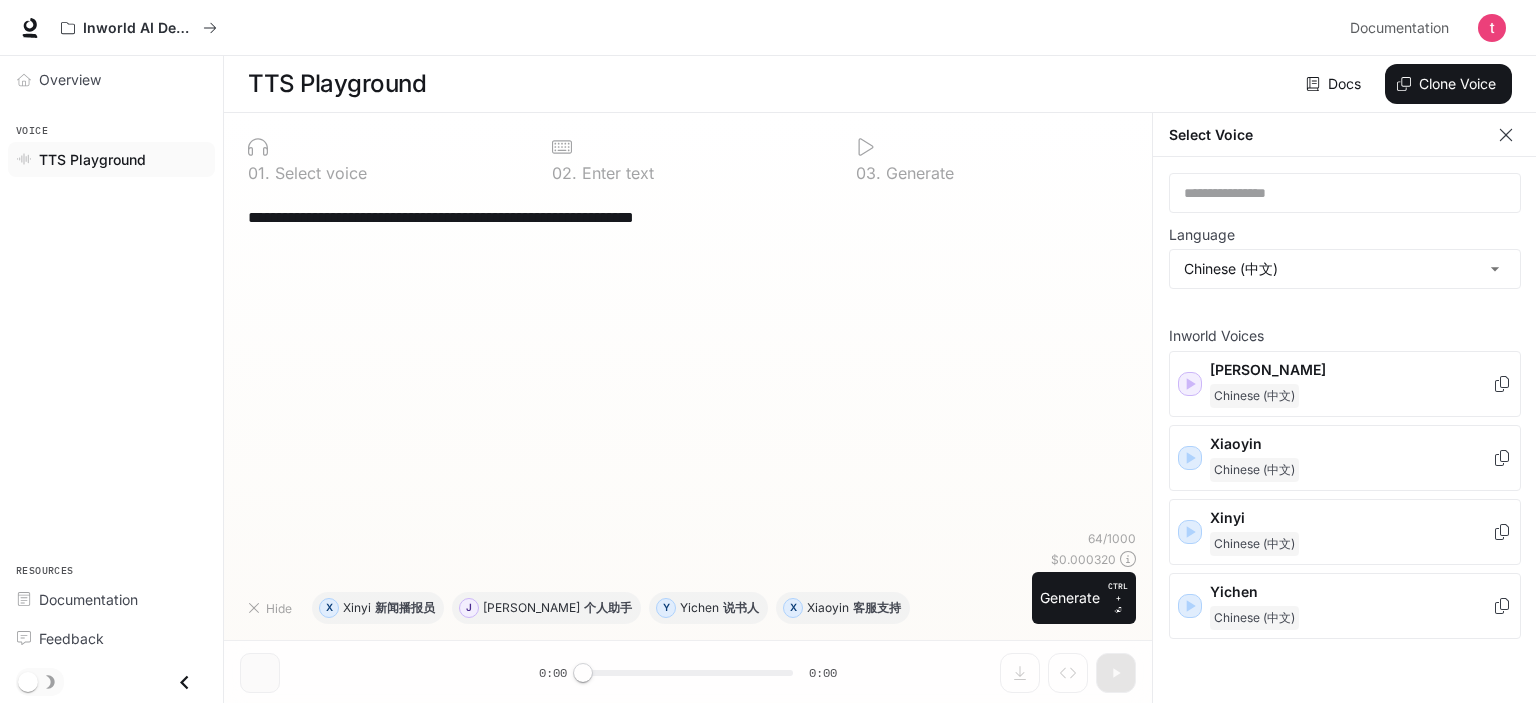 click 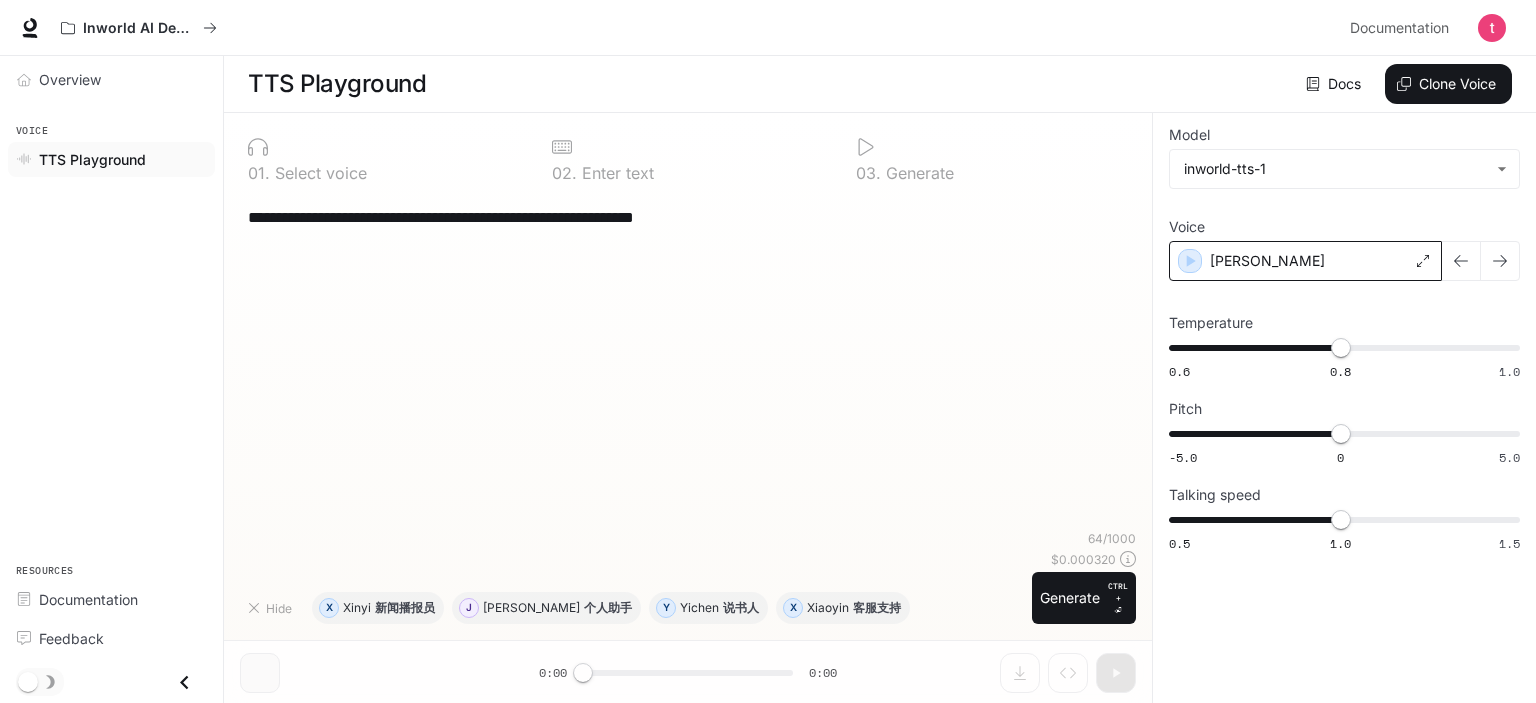 click on "Alex" at bounding box center [1305, 261] 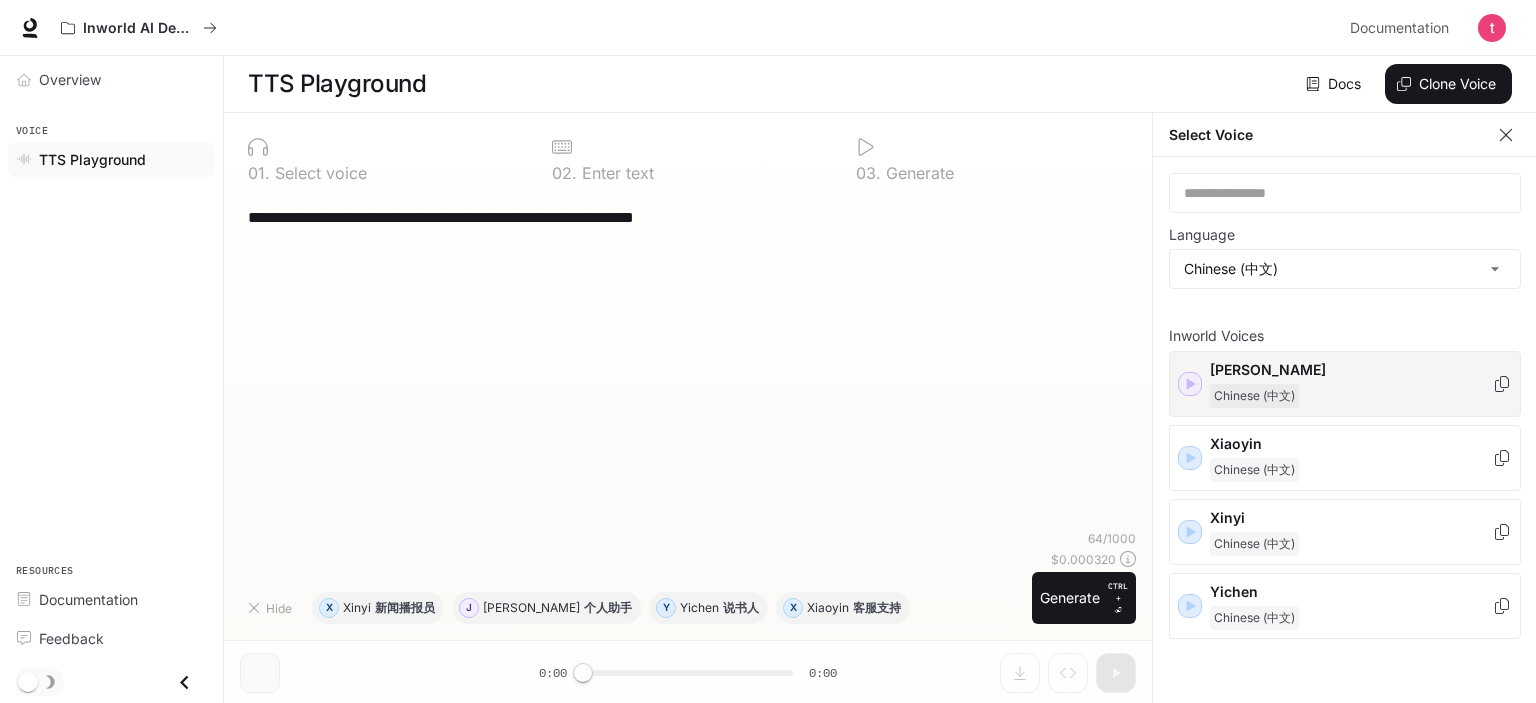click at bounding box center (1190, 384) 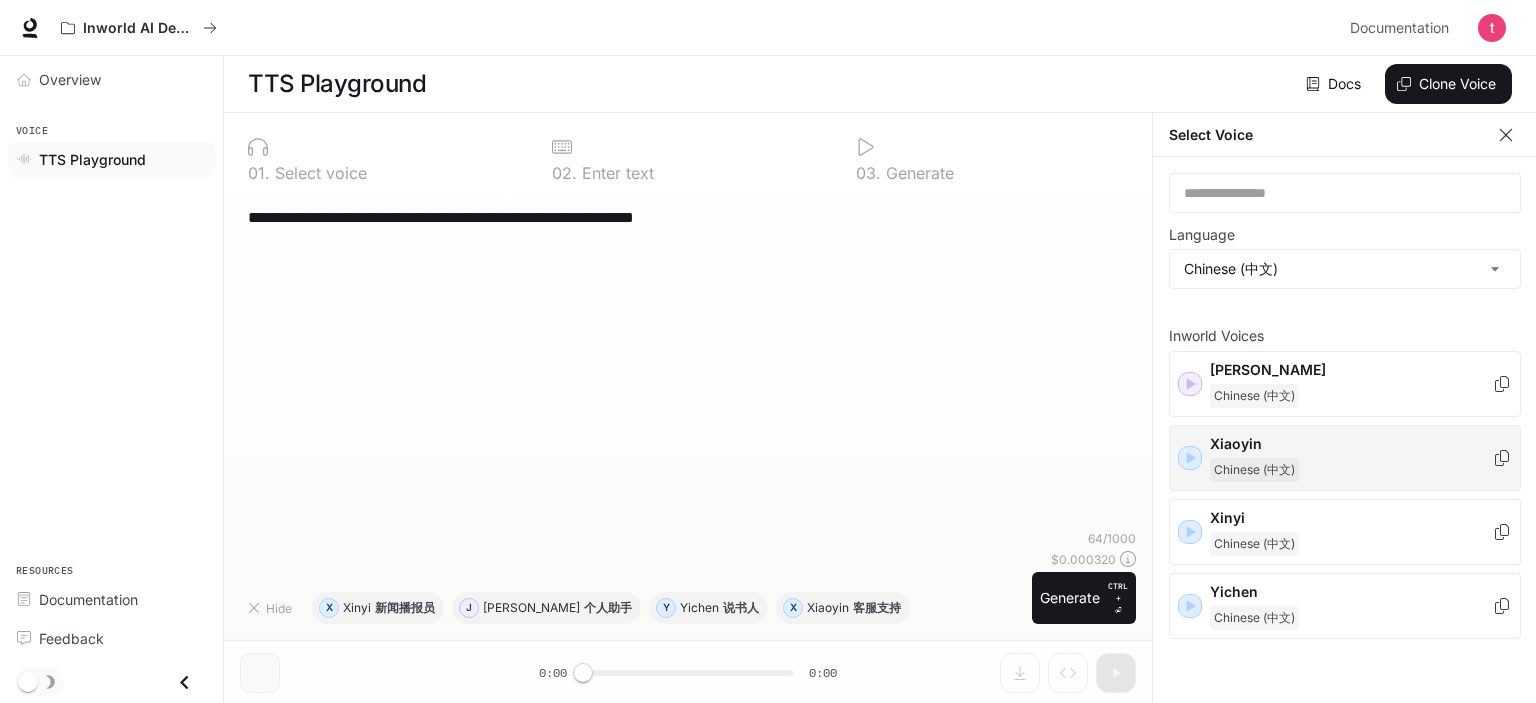 click on "Xiaoyin Chinese (中文)" at bounding box center [1345, 458] 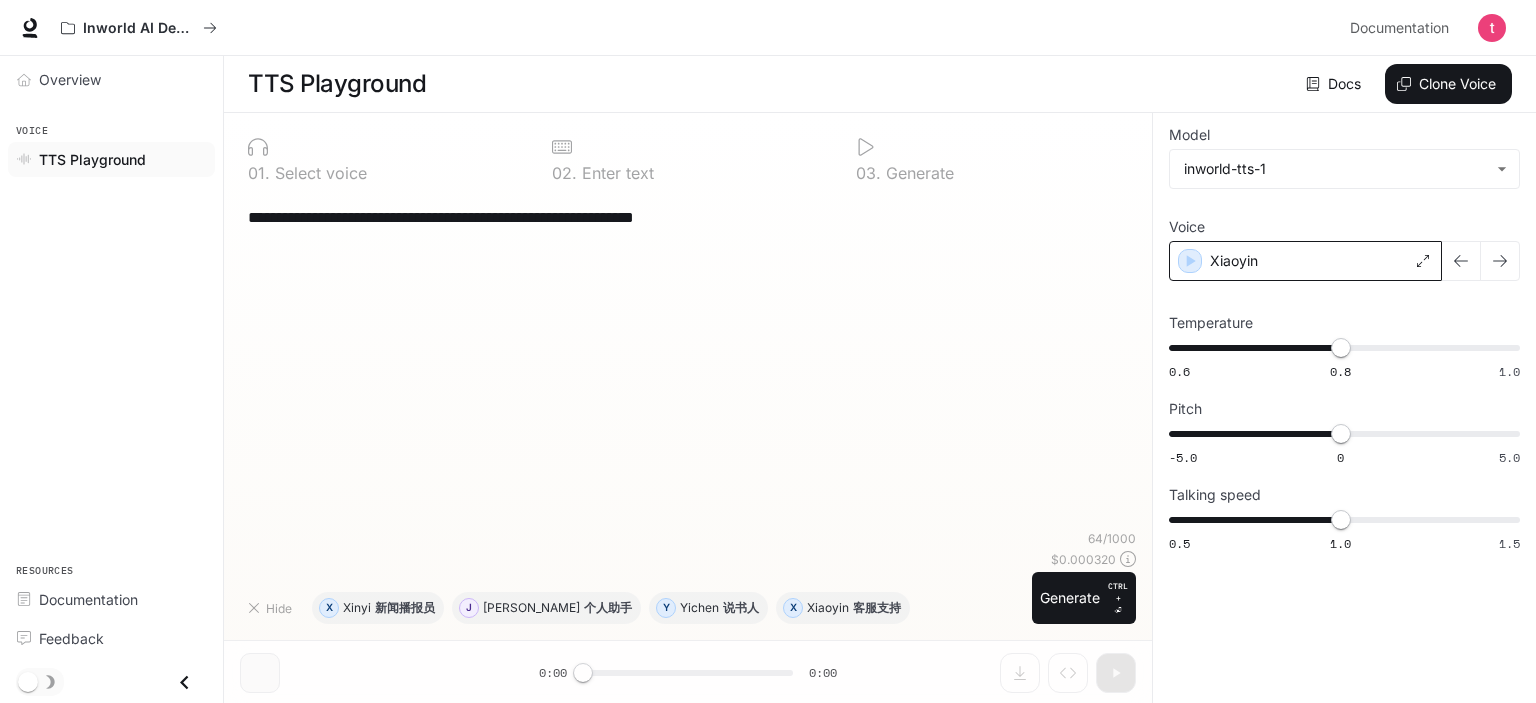 click on "Xiaoyin" at bounding box center [1305, 261] 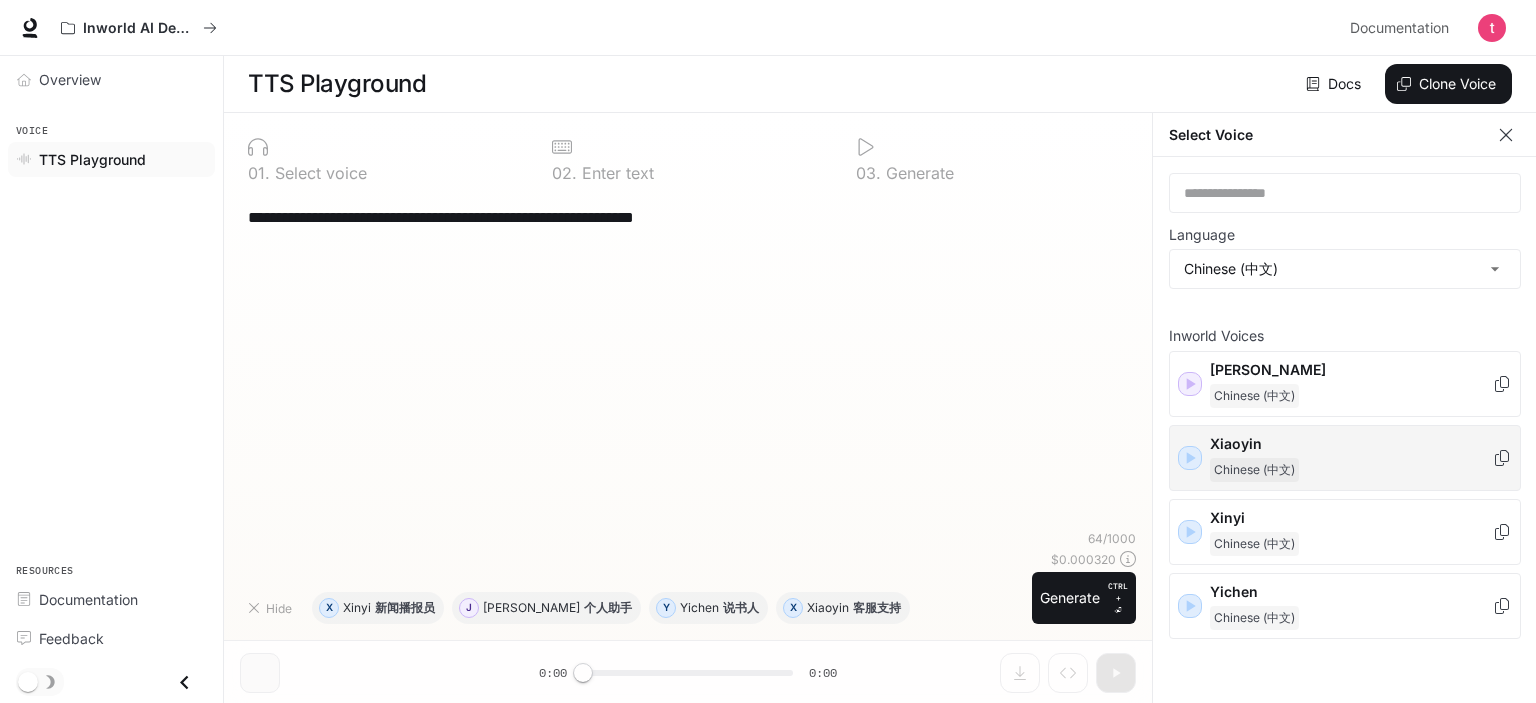click 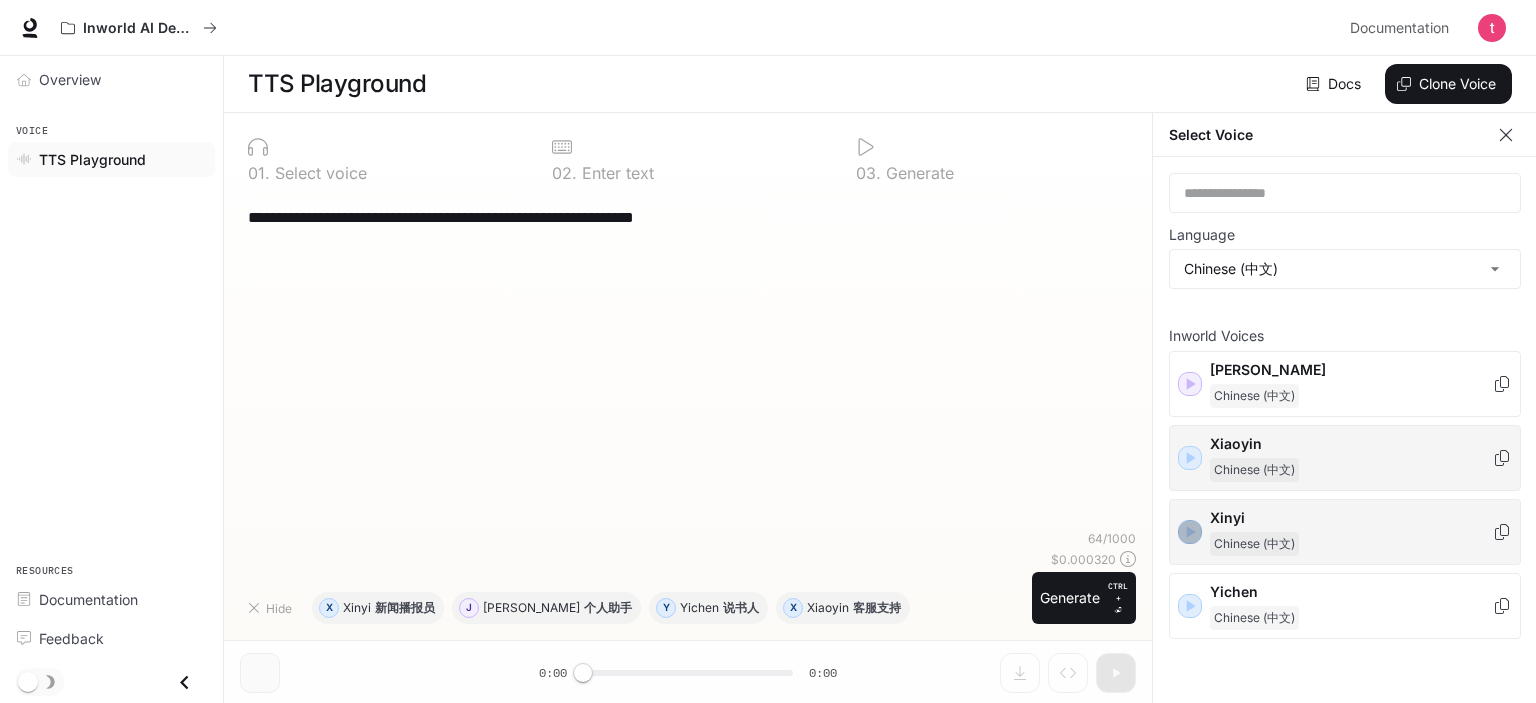 click 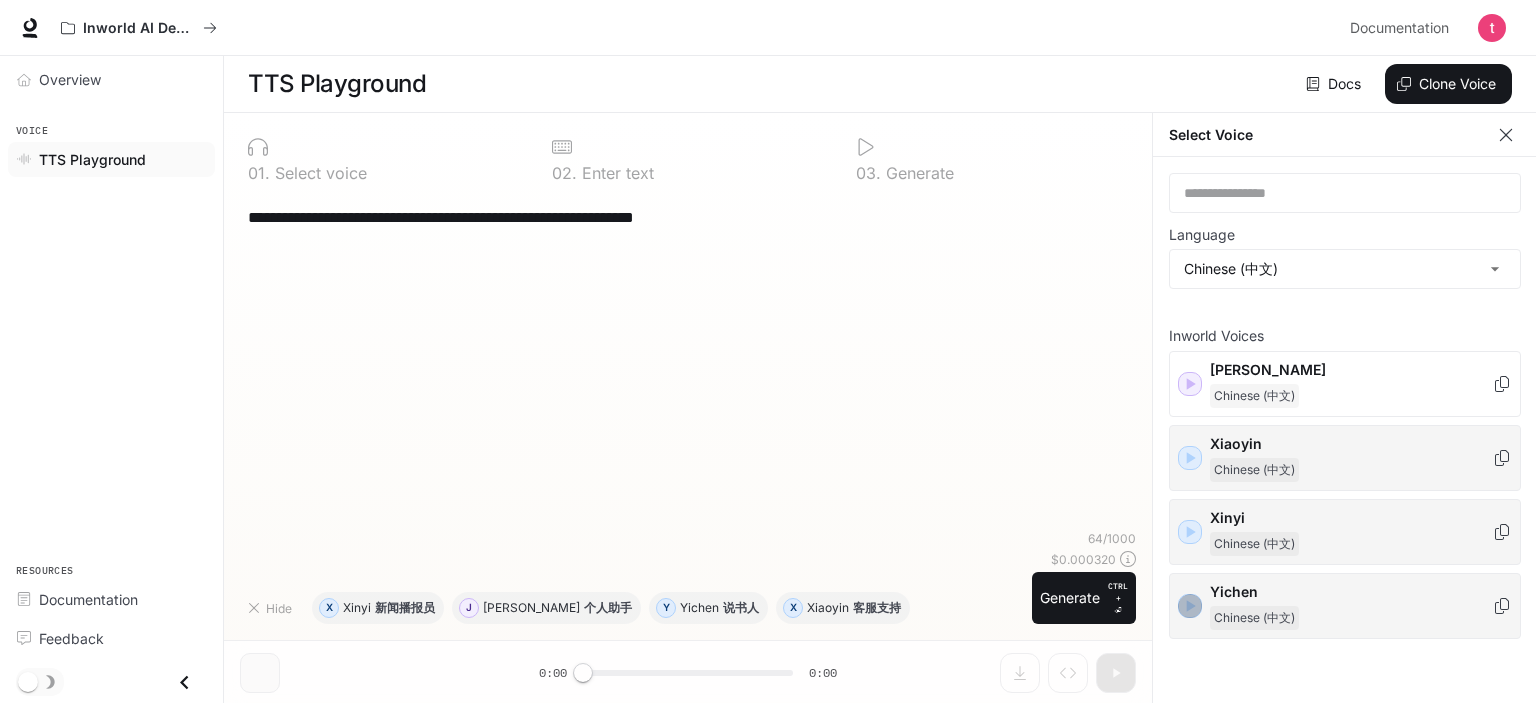 click 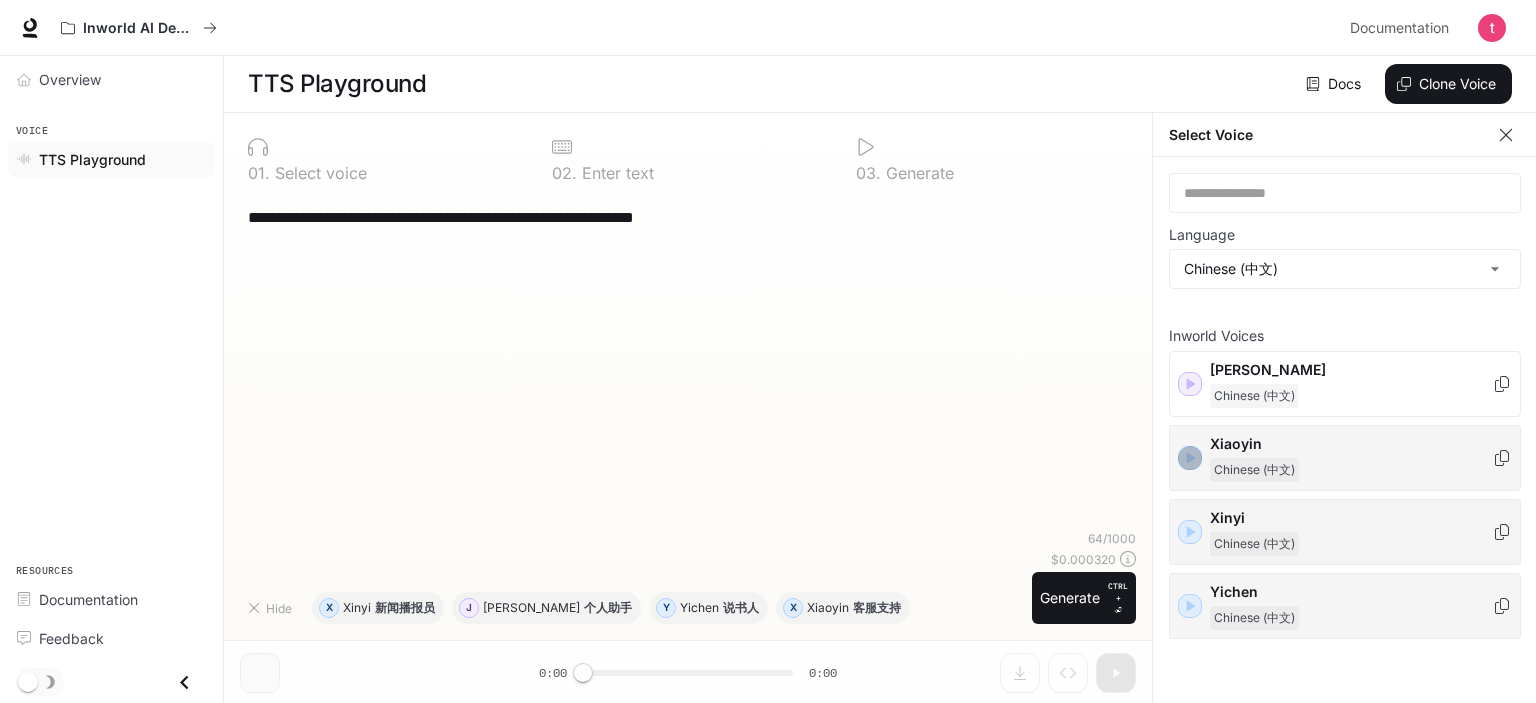 click 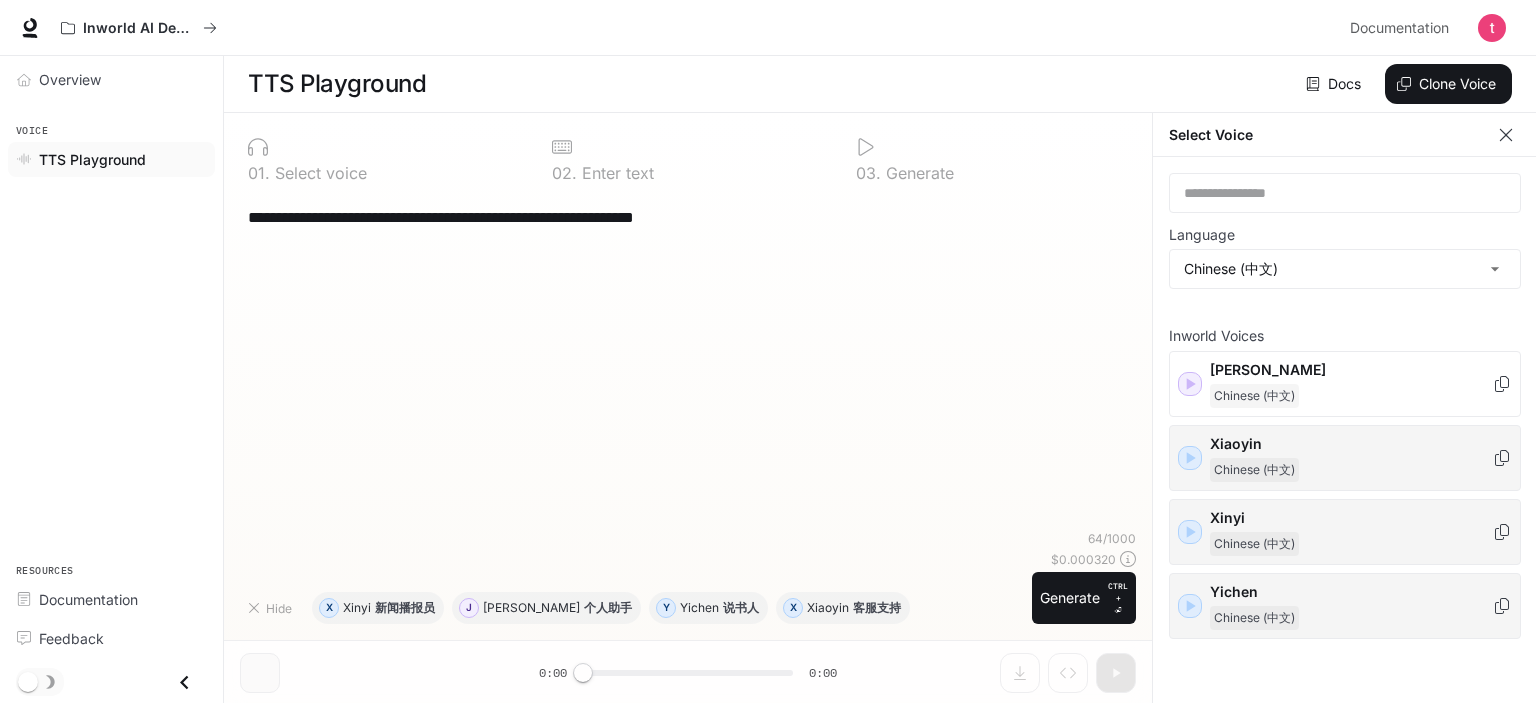 click on "Xiaoyin" at bounding box center (1351, 444) 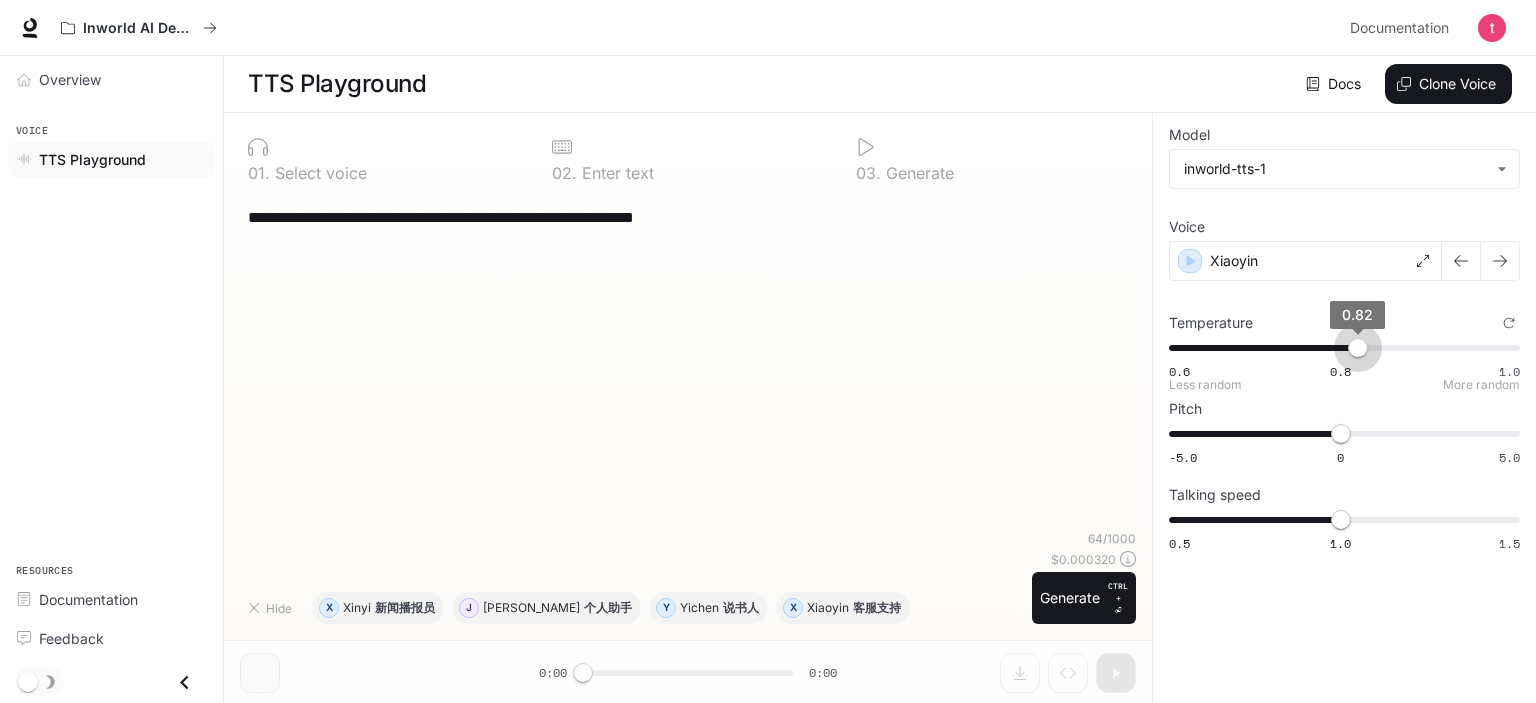 type on "****" 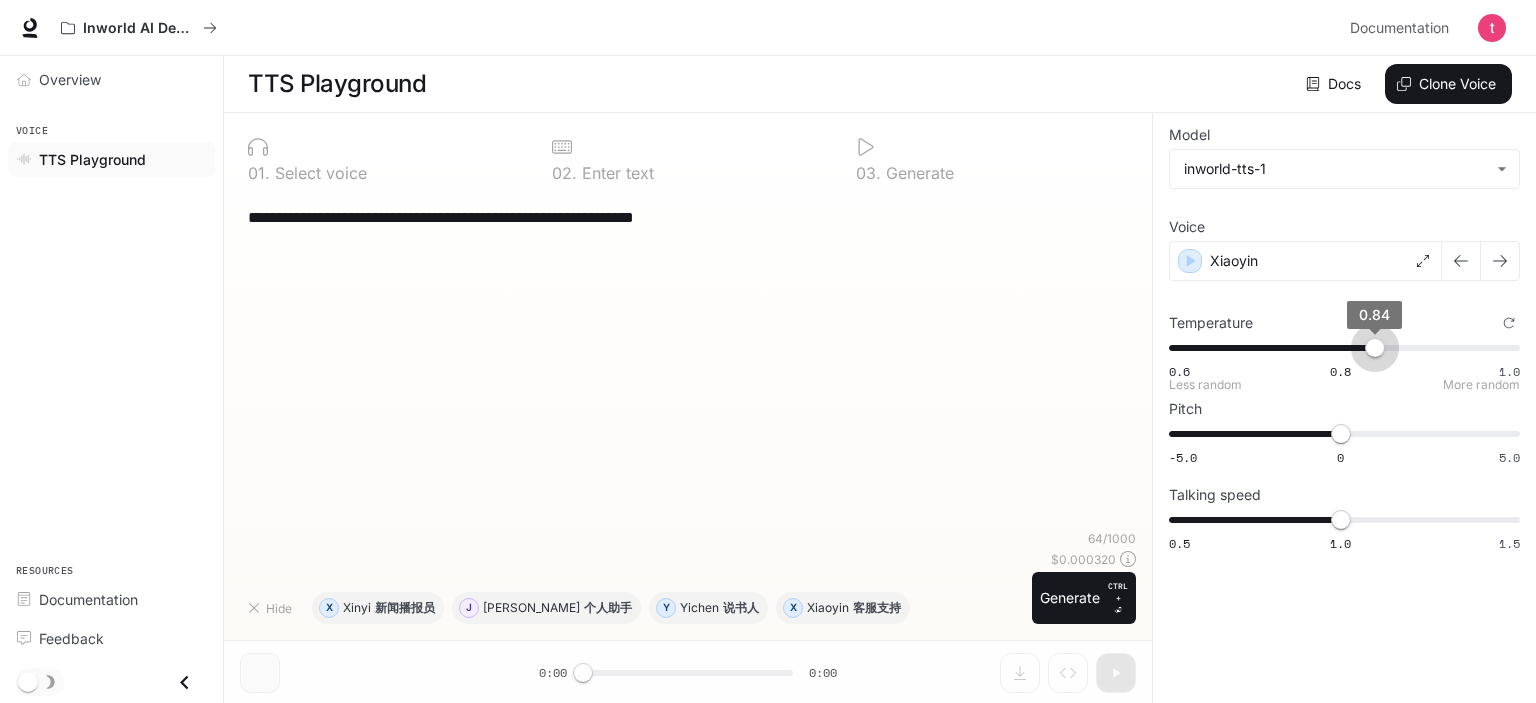 drag, startPoint x: 1342, startPoint y: 354, endPoint x: 1378, endPoint y: 354, distance: 36 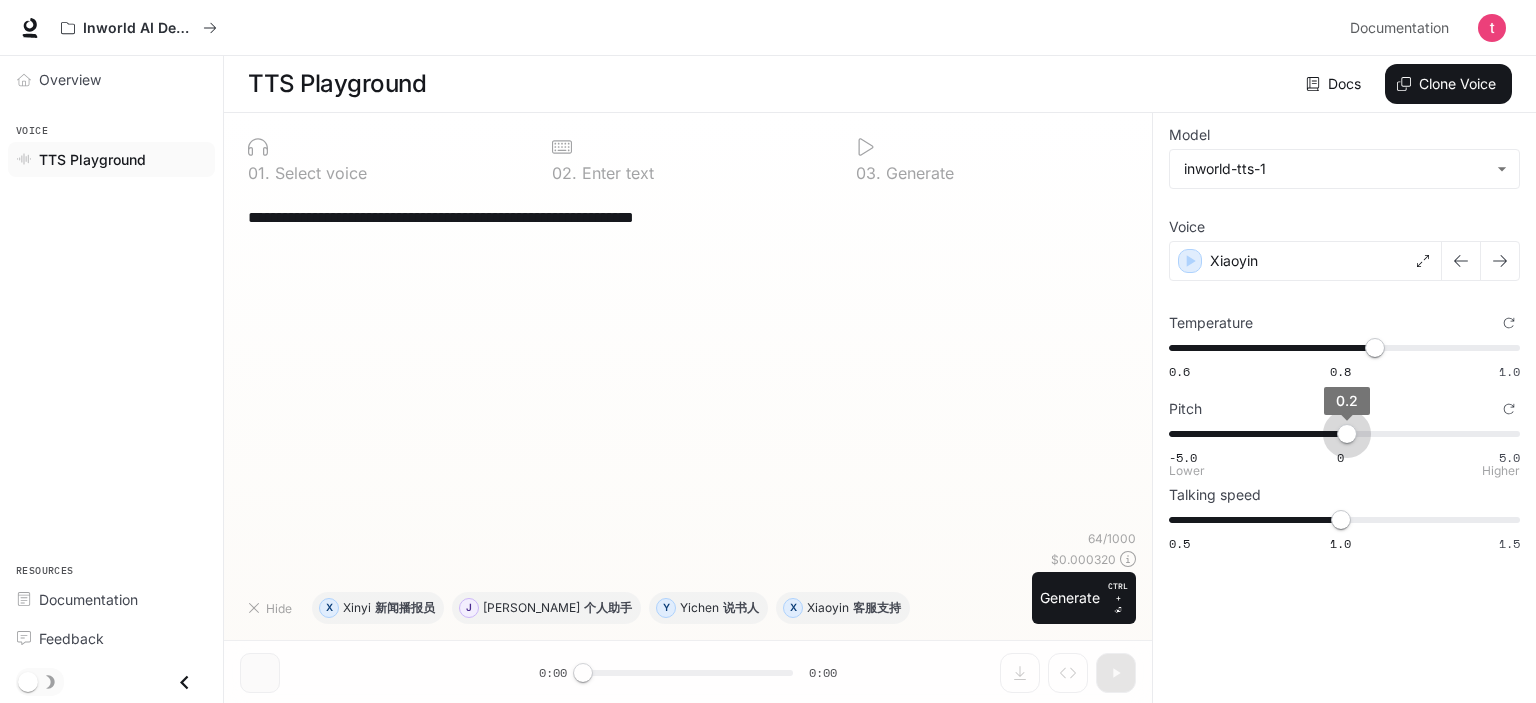 type on "***" 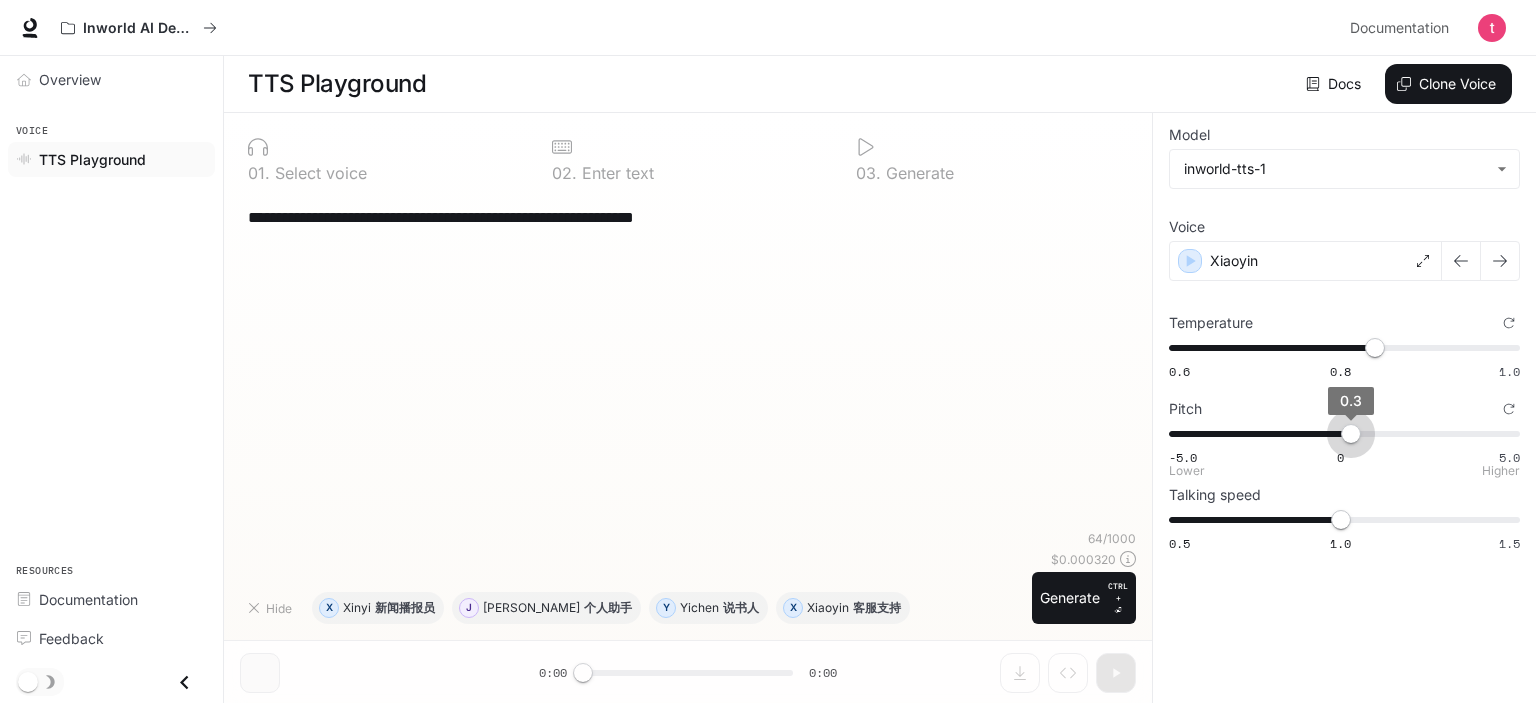 drag, startPoint x: 1334, startPoint y: 434, endPoint x: 1351, endPoint y: 434, distance: 17 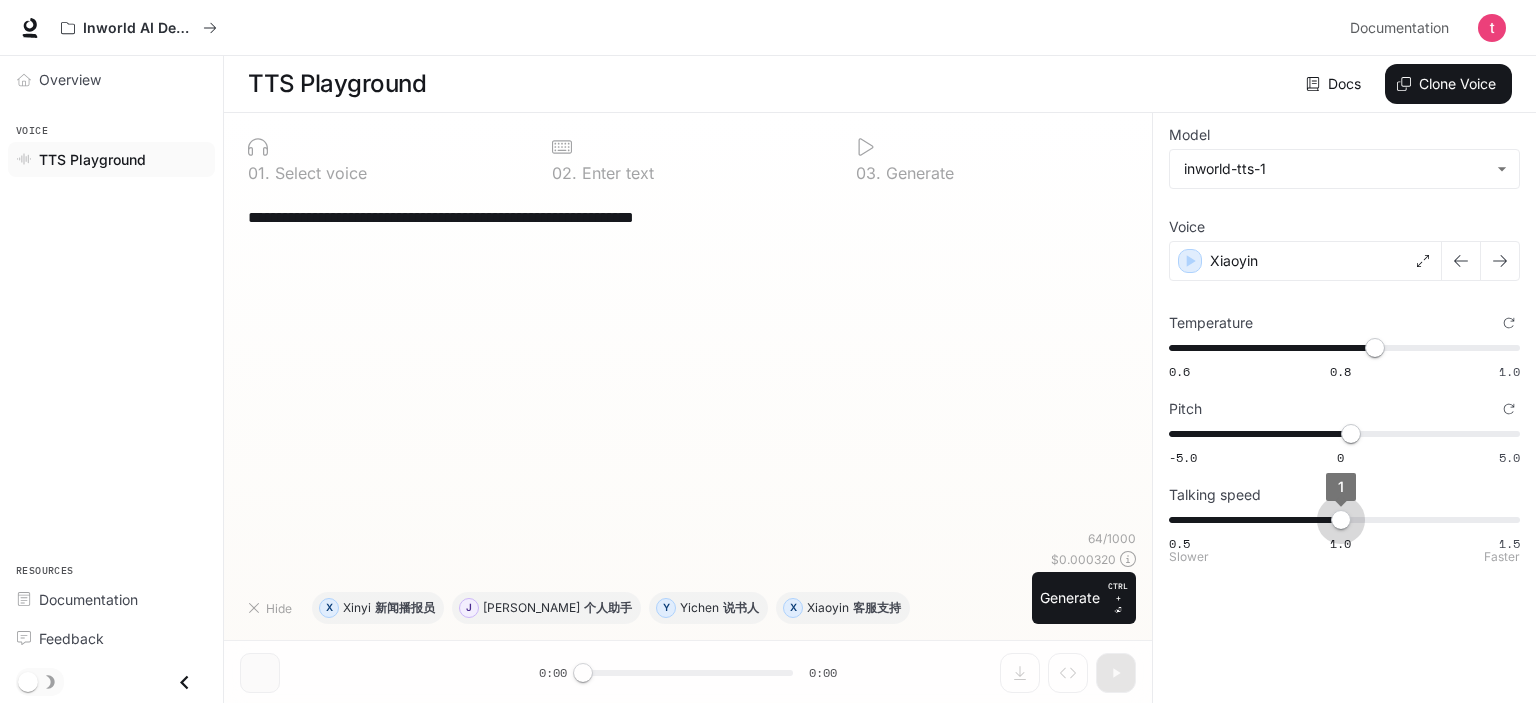 type on "***" 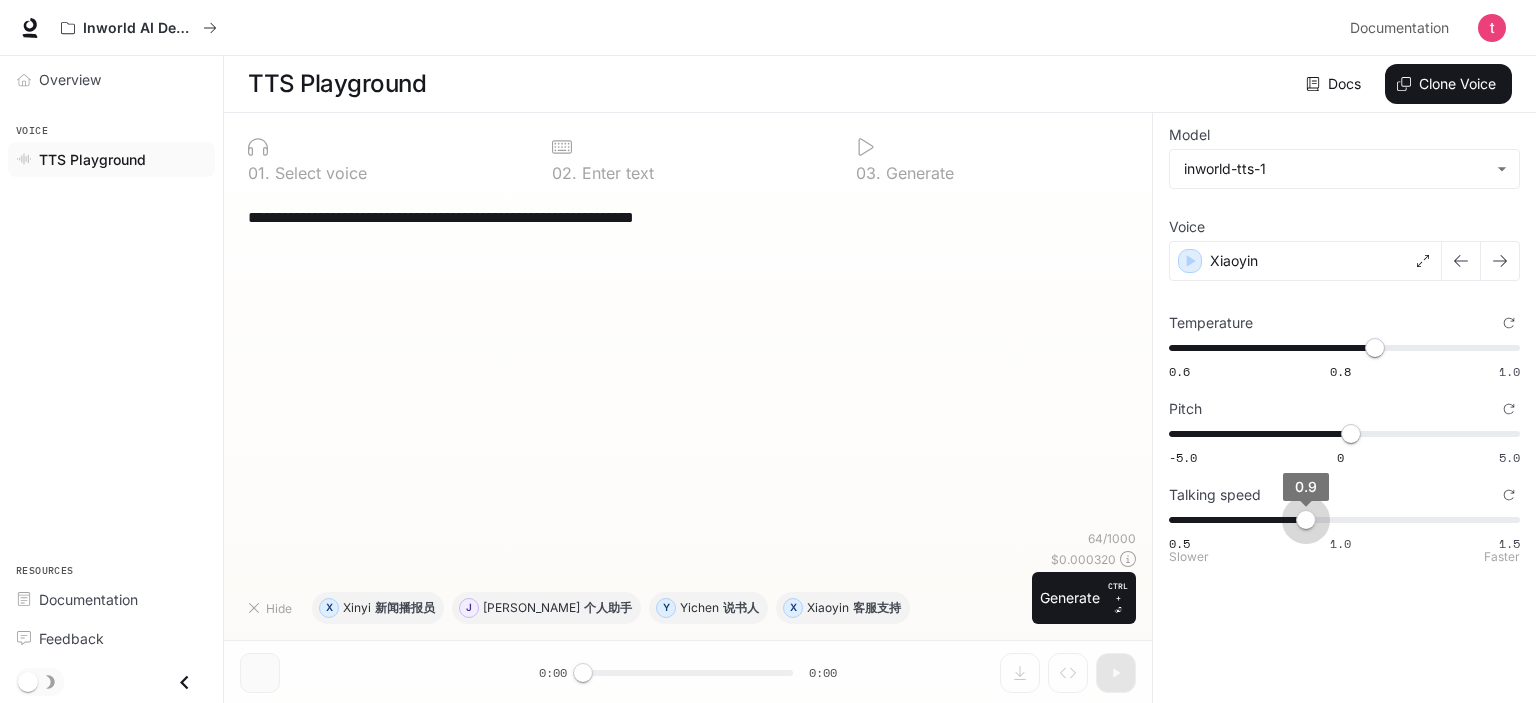 drag, startPoint x: 1337, startPoint y: 521, endPoint x: 1309, endPoint y: 525, distance: 28.284271 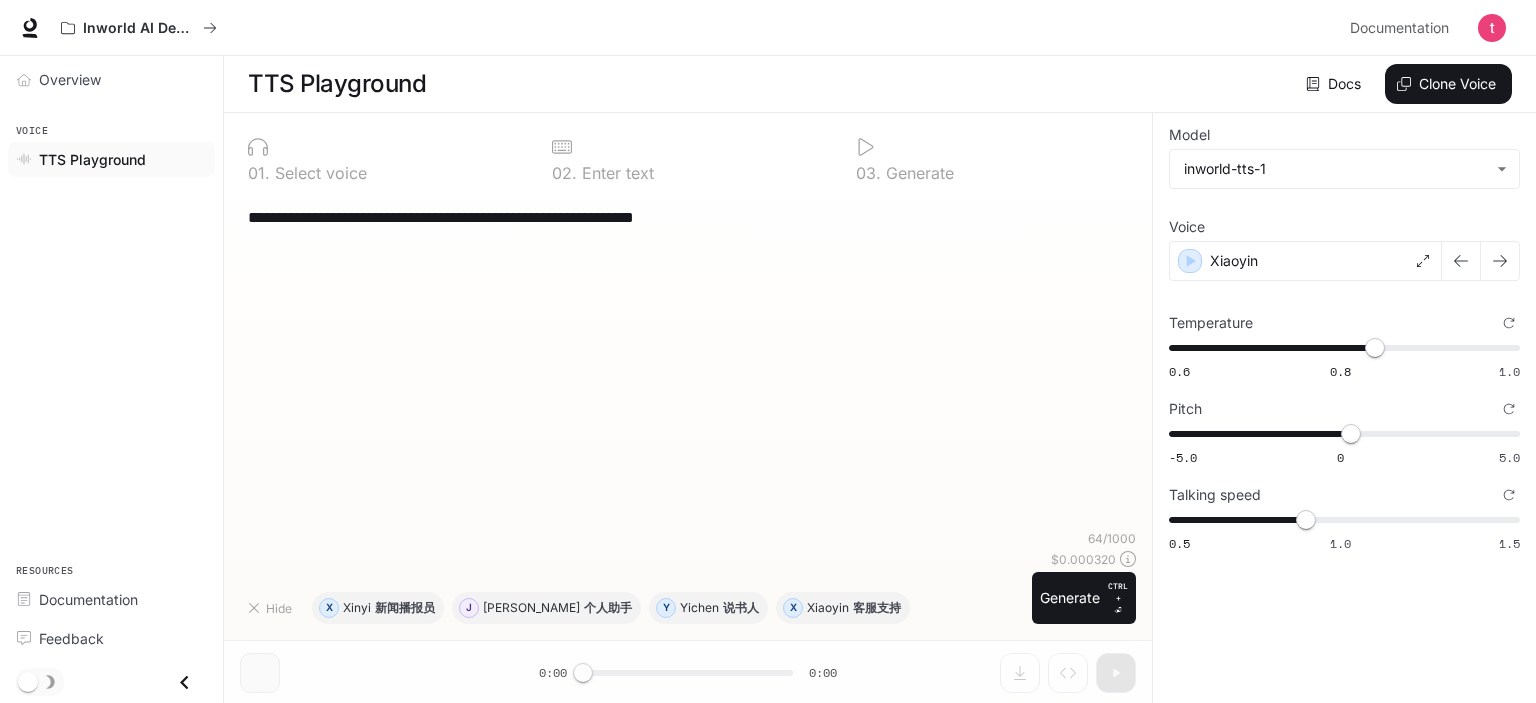drag, startPoint x: 1387, startPoint y: 615, endPoint x: 1376, endPoint y: 569, distance: 47.296936 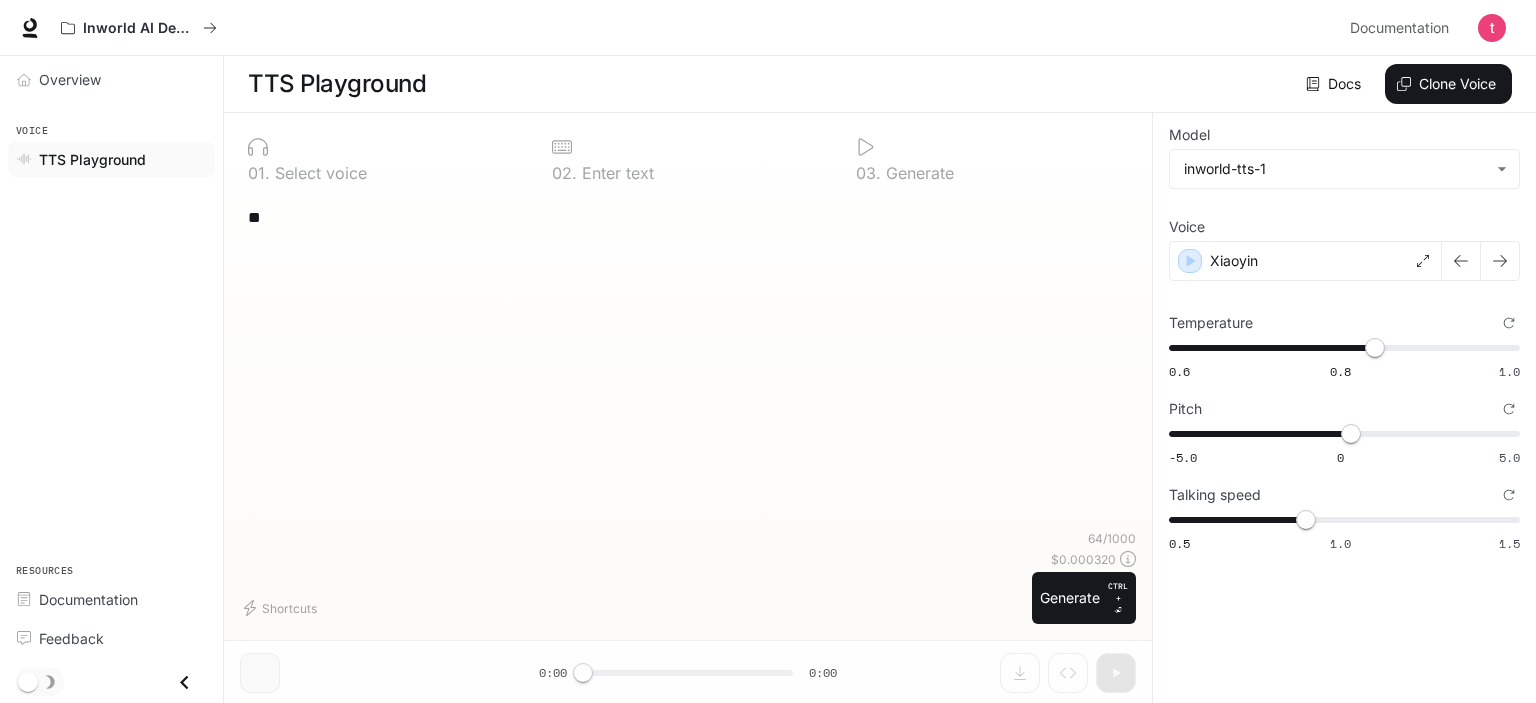 type on "*" 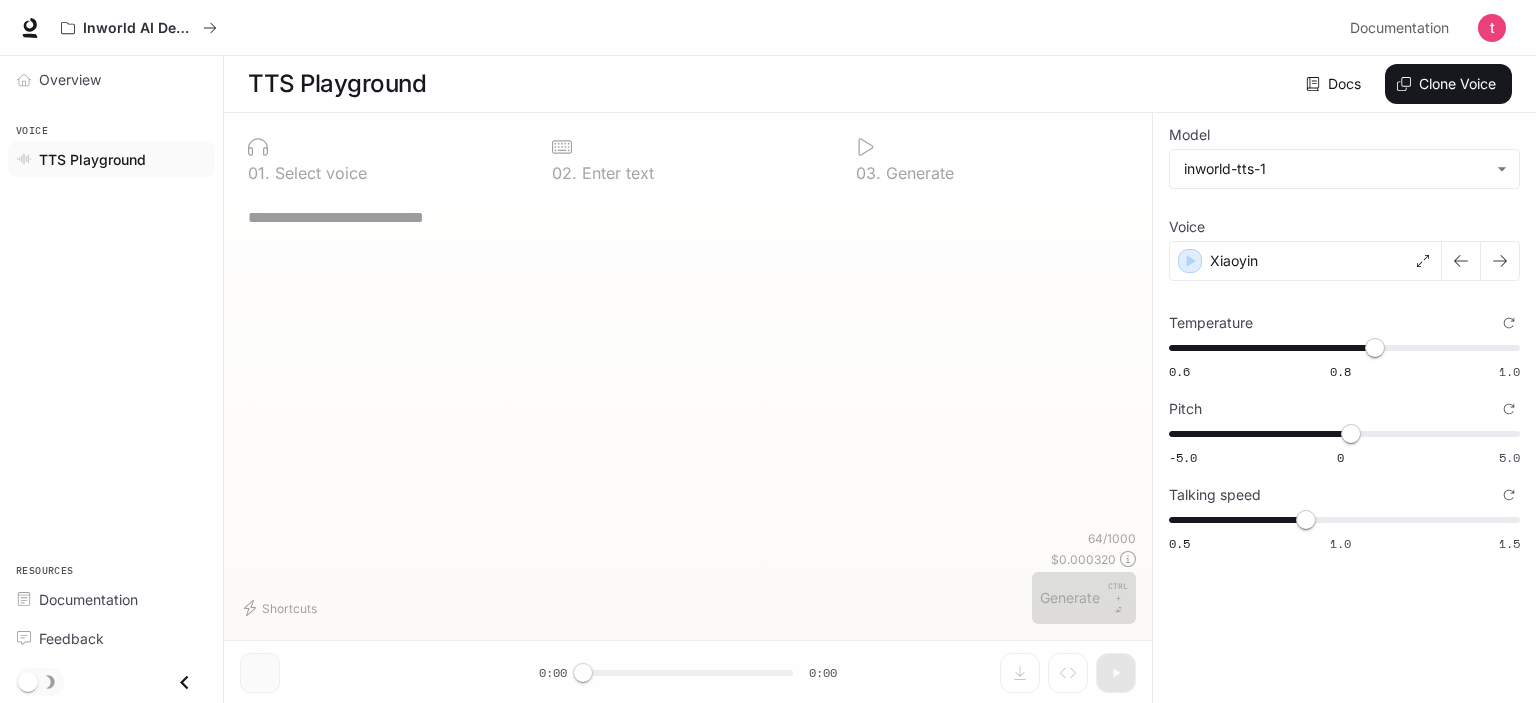 type on "*" 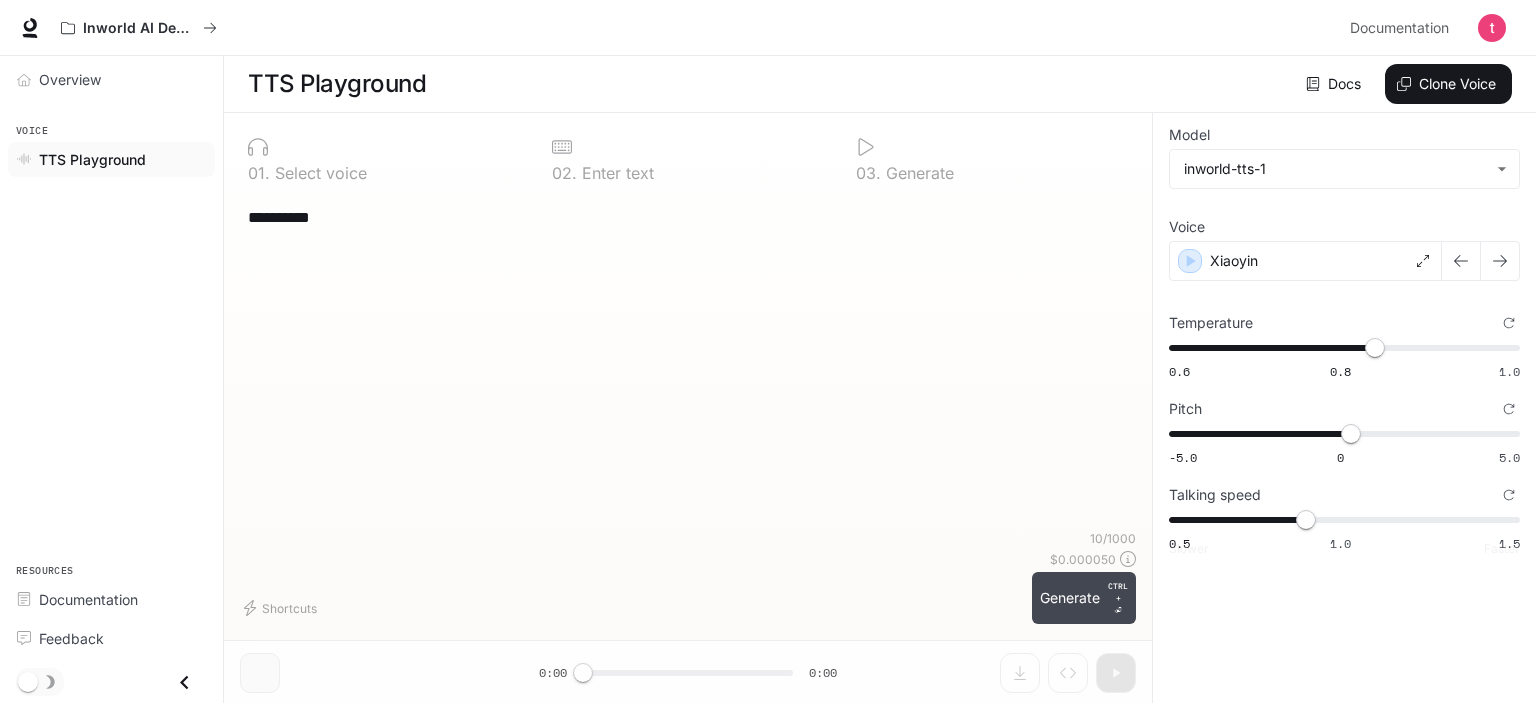 type on "**********" 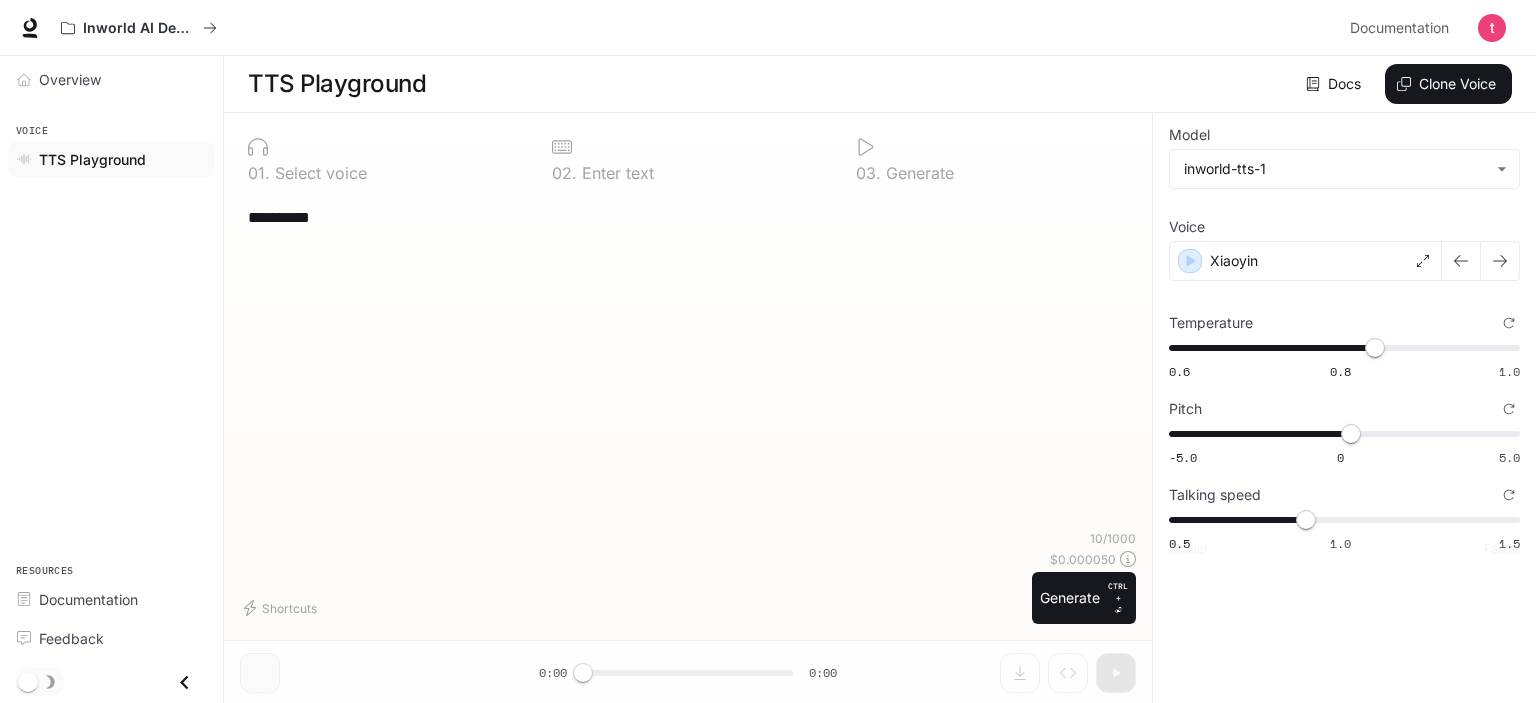 click on "Generate CTRL +  ⏎" at bounding box center [1084, 598] 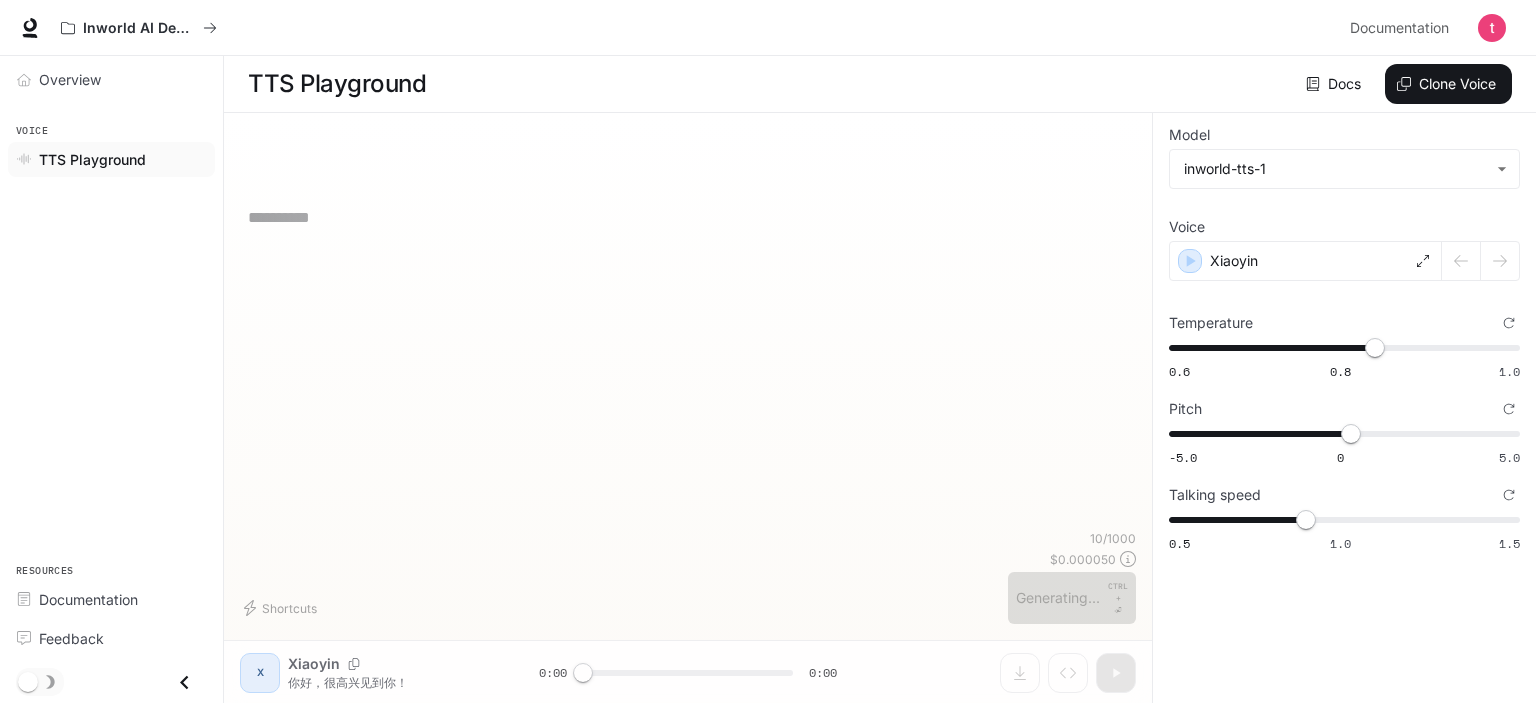 scroll, scrollTop: 0, scrollLeft: 0, axis: both 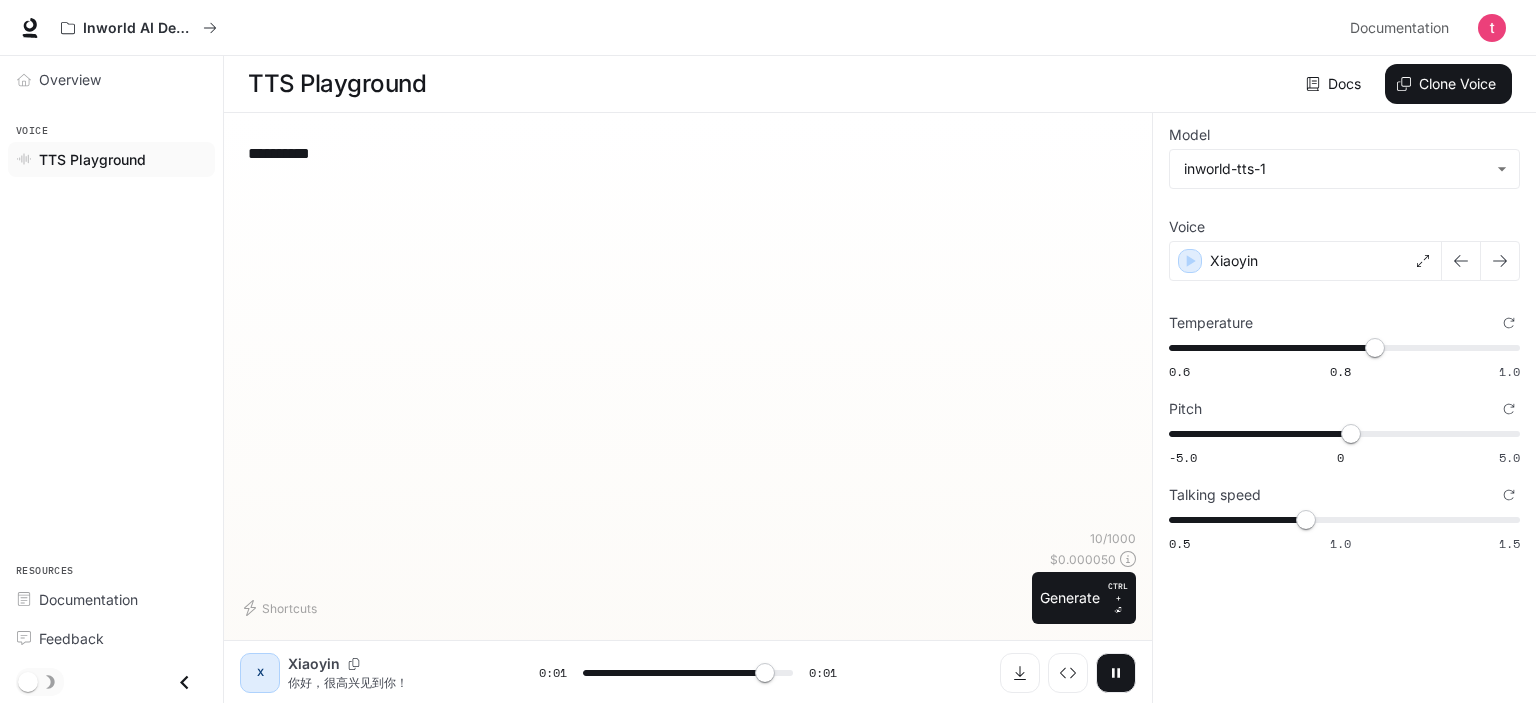 type on "*" 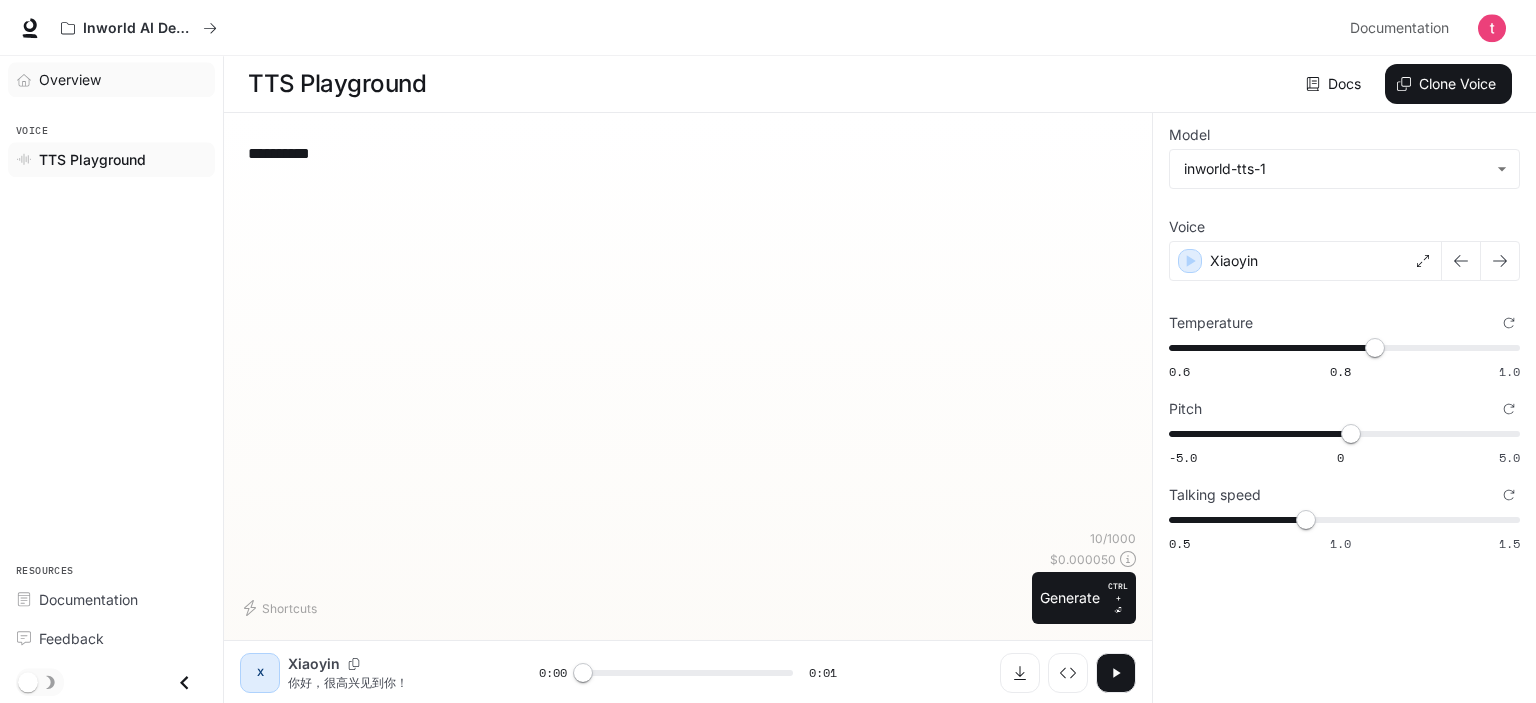 scroll, scrollTop: 0, scrollLeft: 0, axis: both 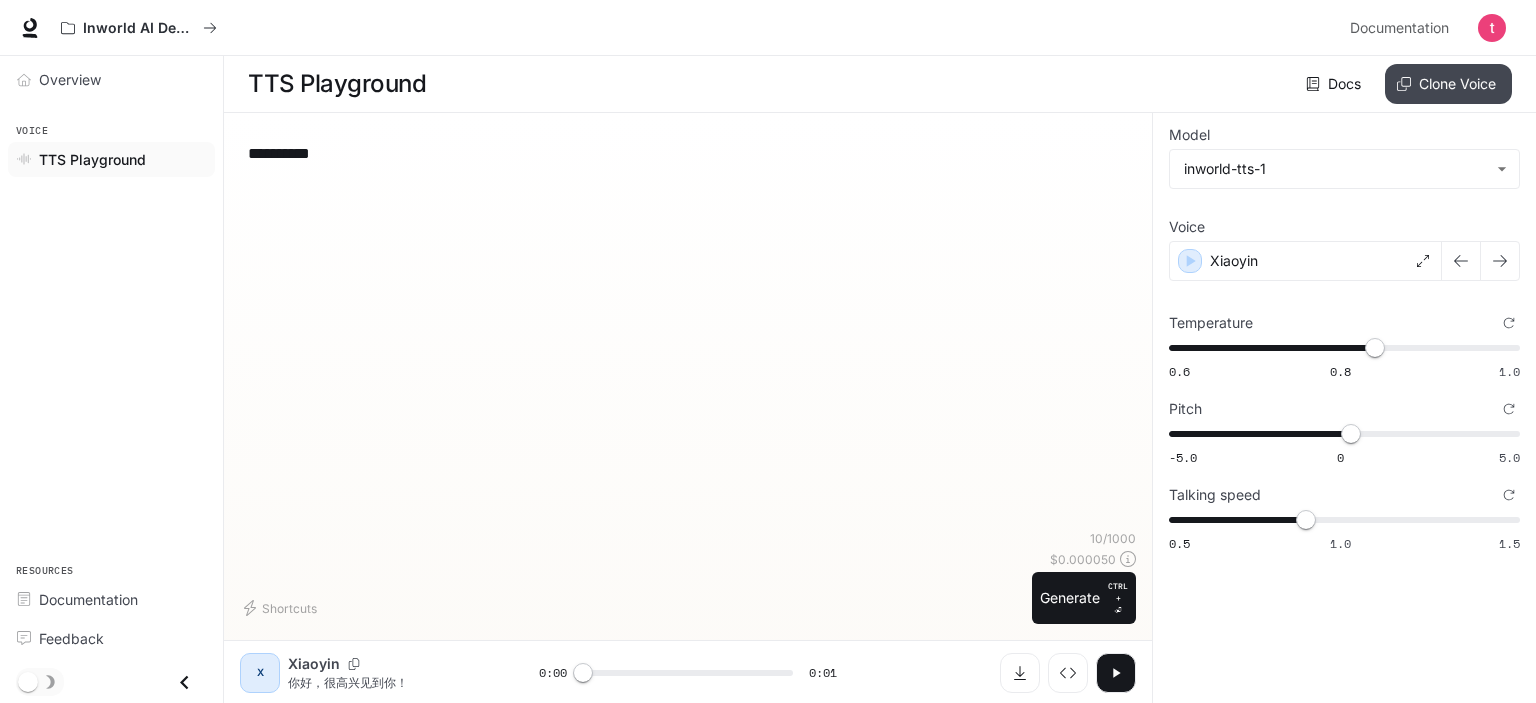 click on "Clone Voice" at bounding box center (1448, 84) 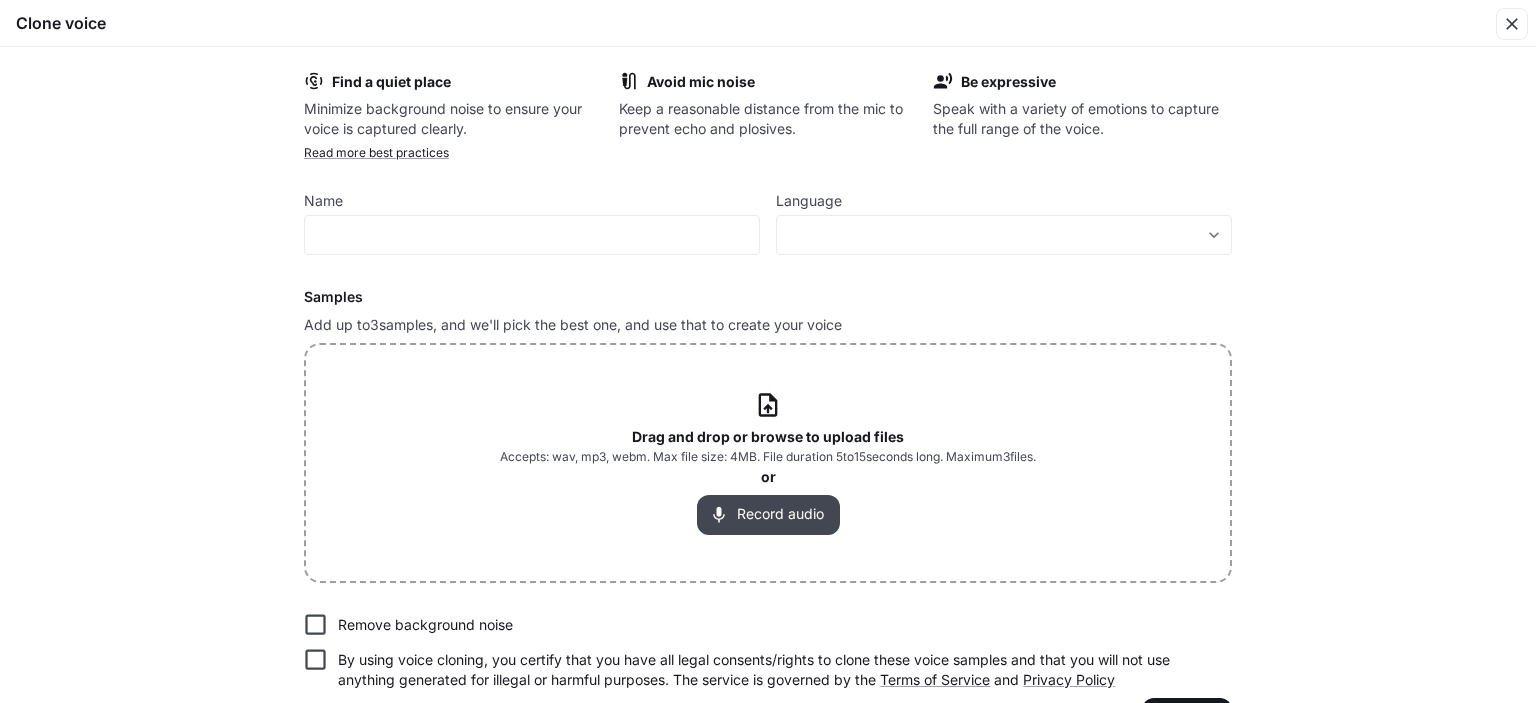 click on "Record audio" at bounding box center [768, 515] 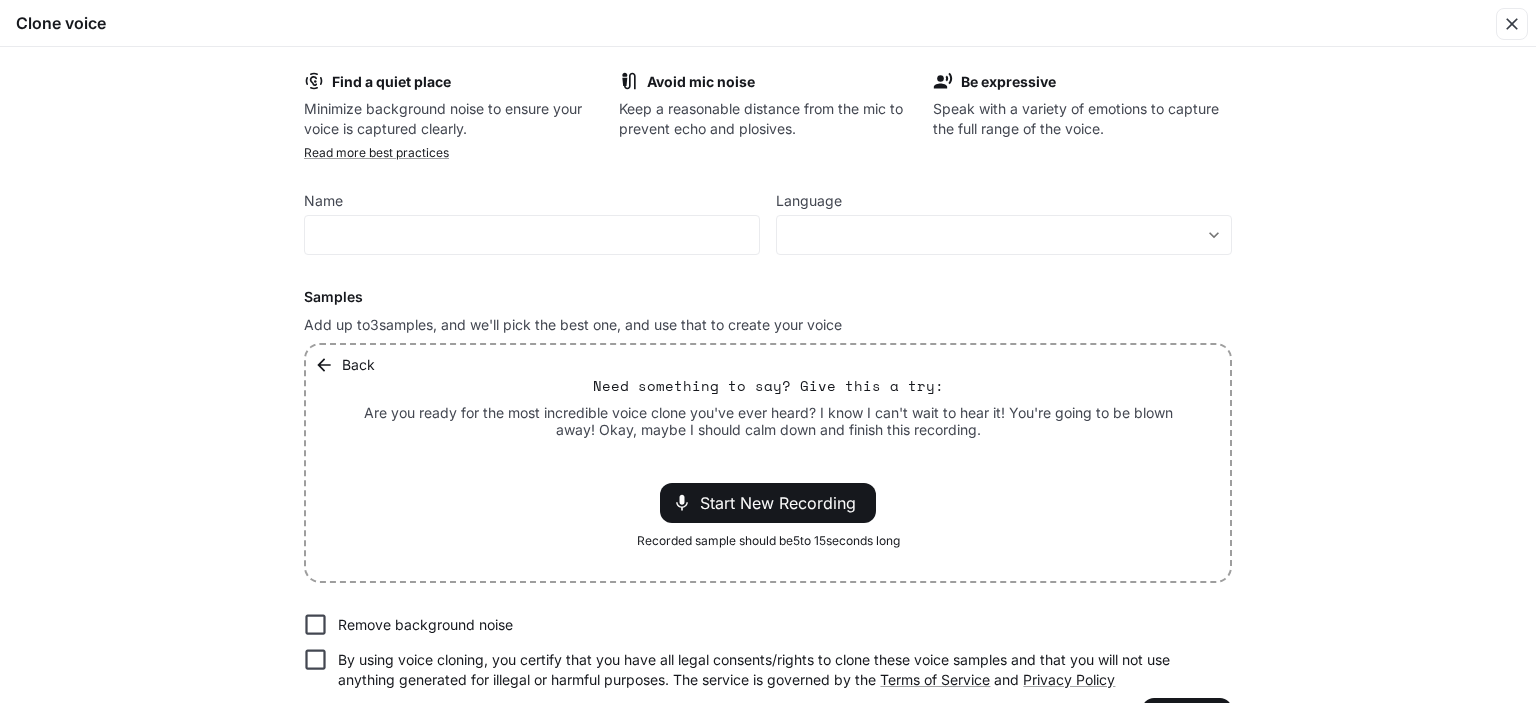 click on "Back" at bounding box center [346, 365] 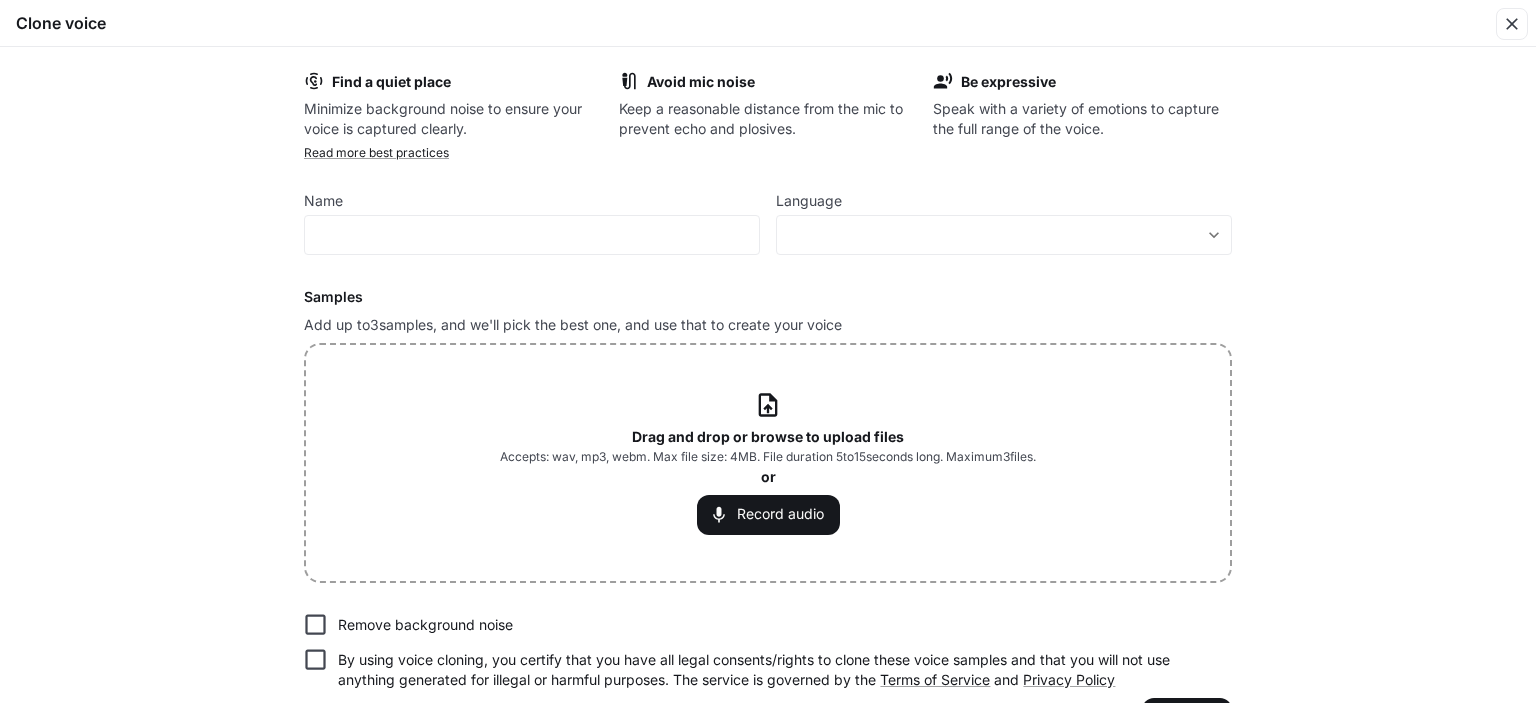 click 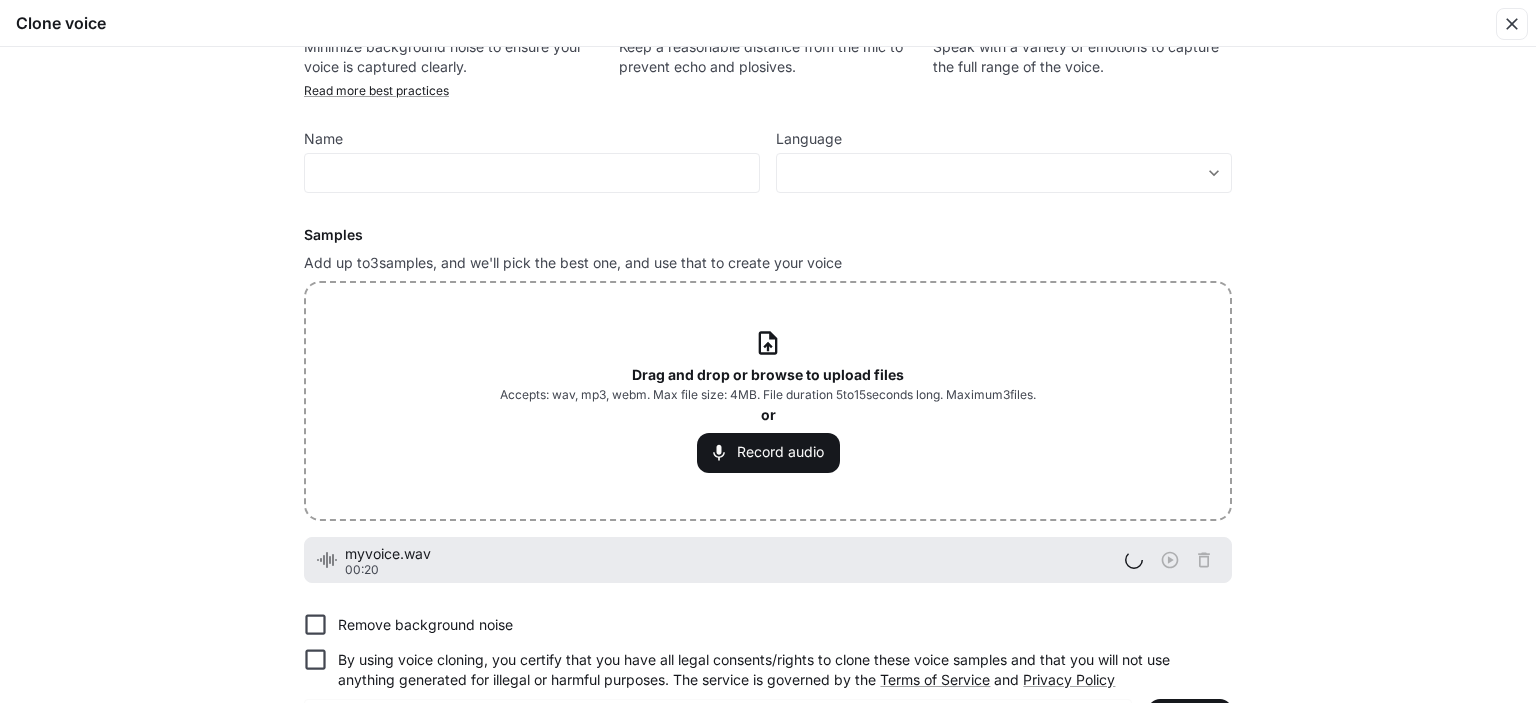 scroll, scrollTop: 121, scrollLeft: 0, axis: vertical 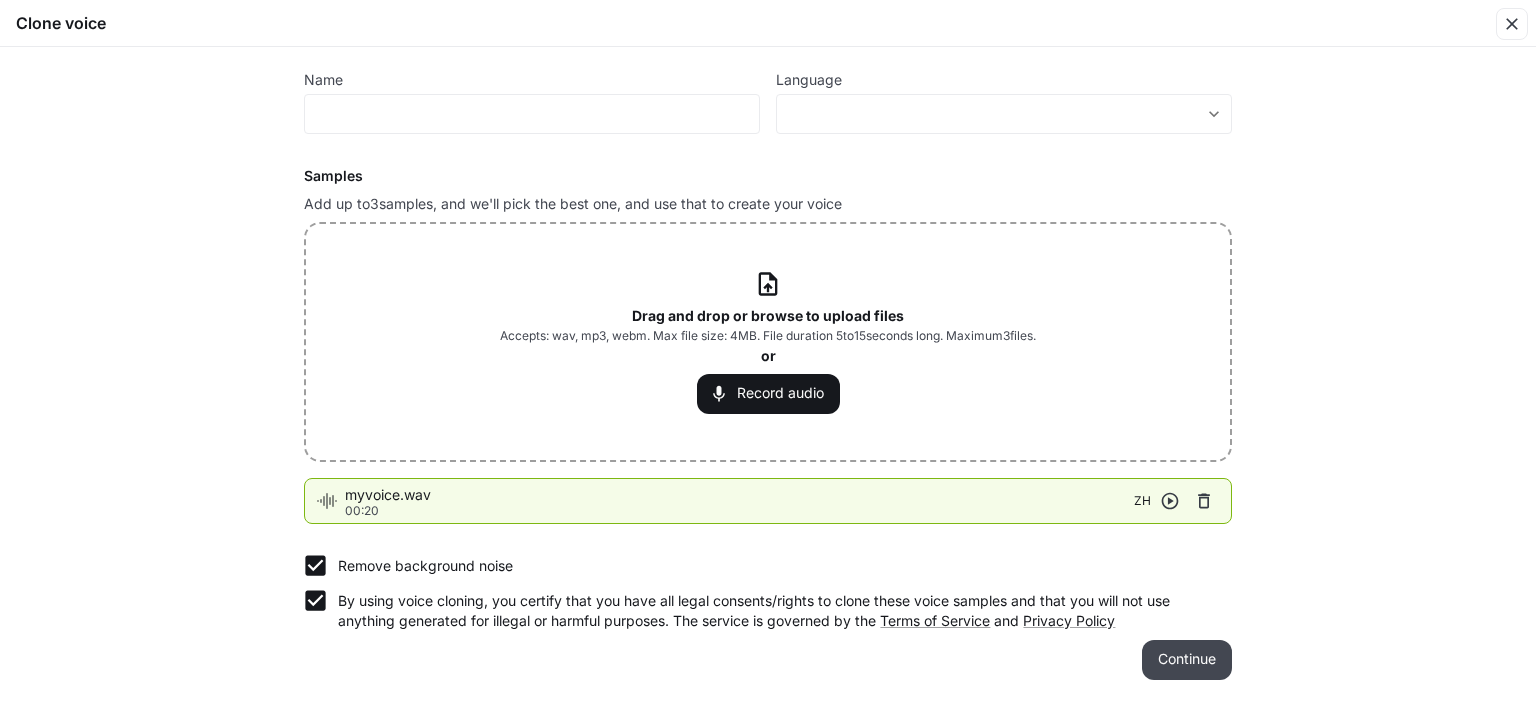 click on "Continue" at bounding box center (1187, 660) 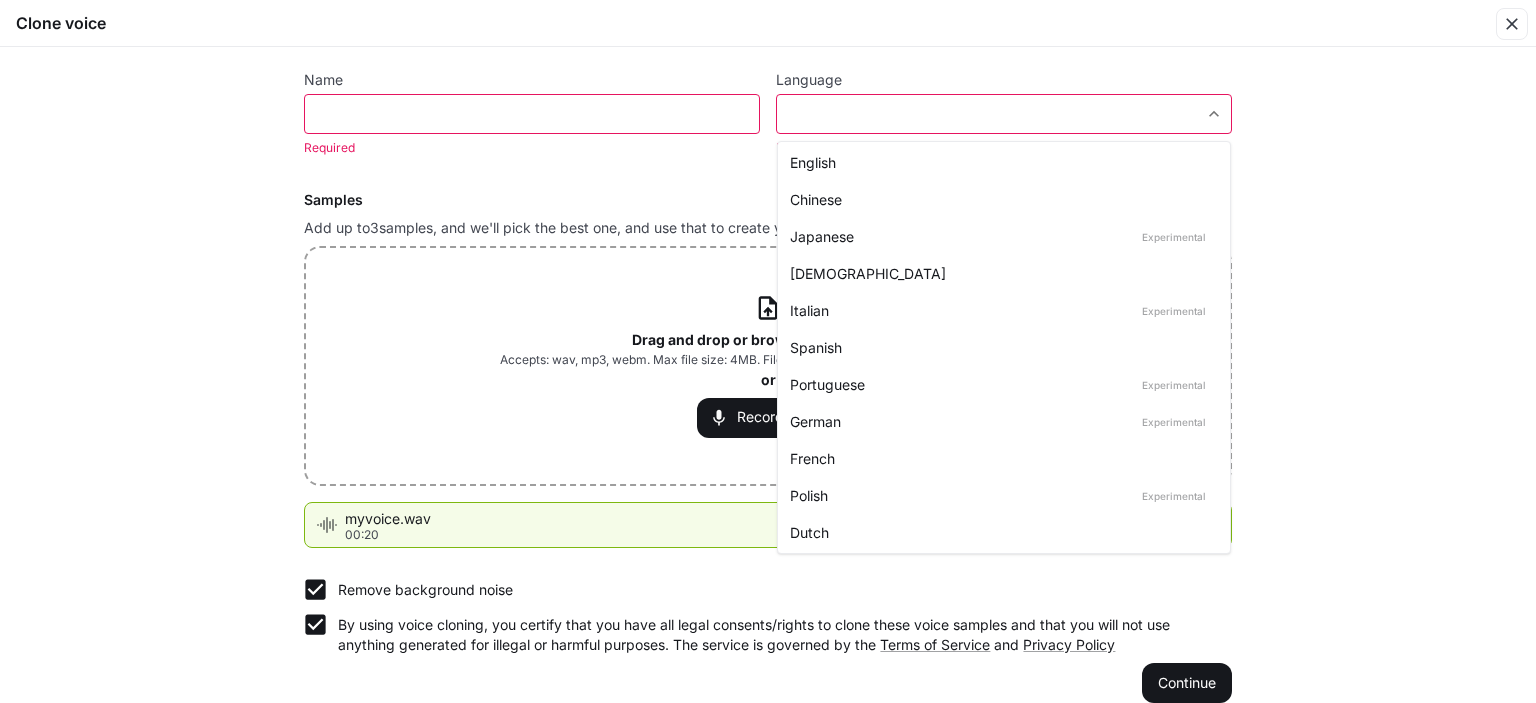 click on "**********" at bounding box center (768, 352) 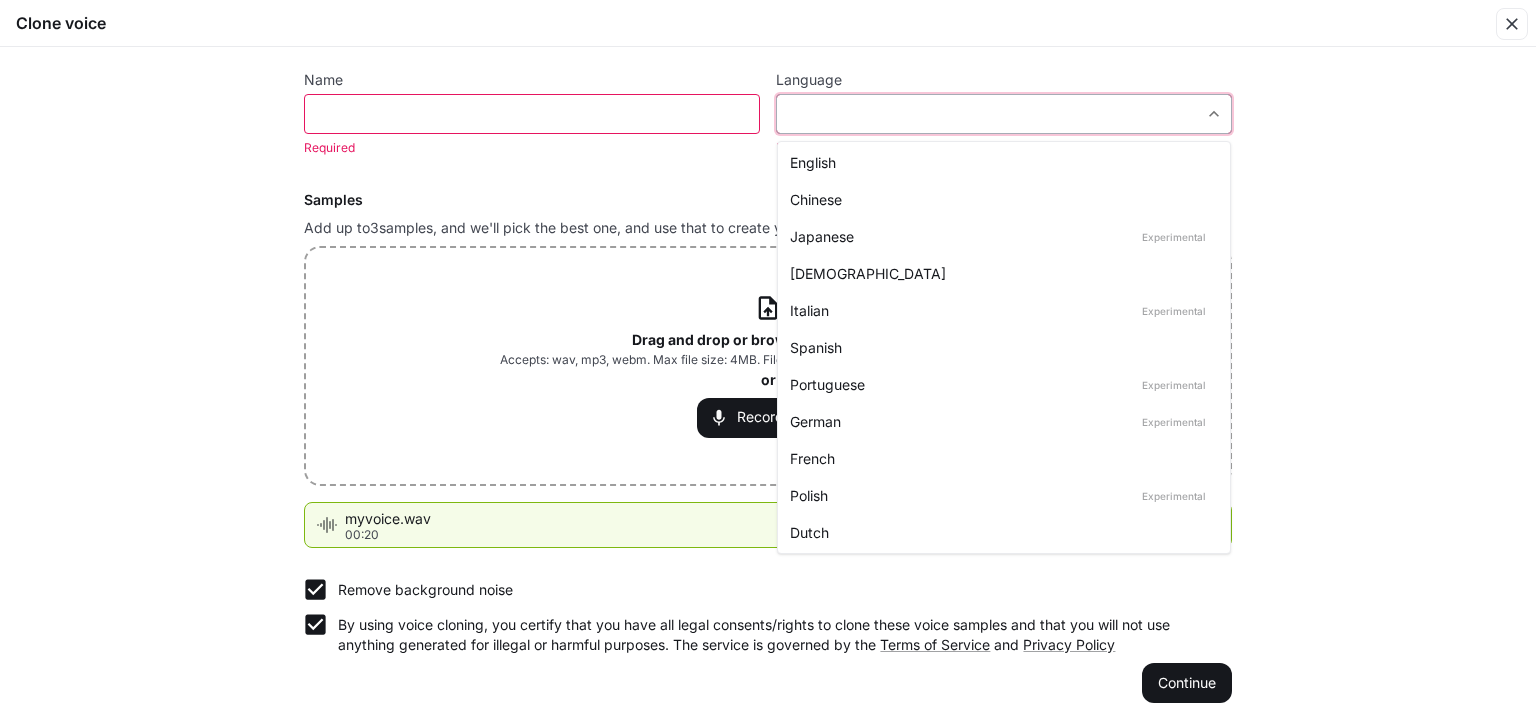 type on "*****" 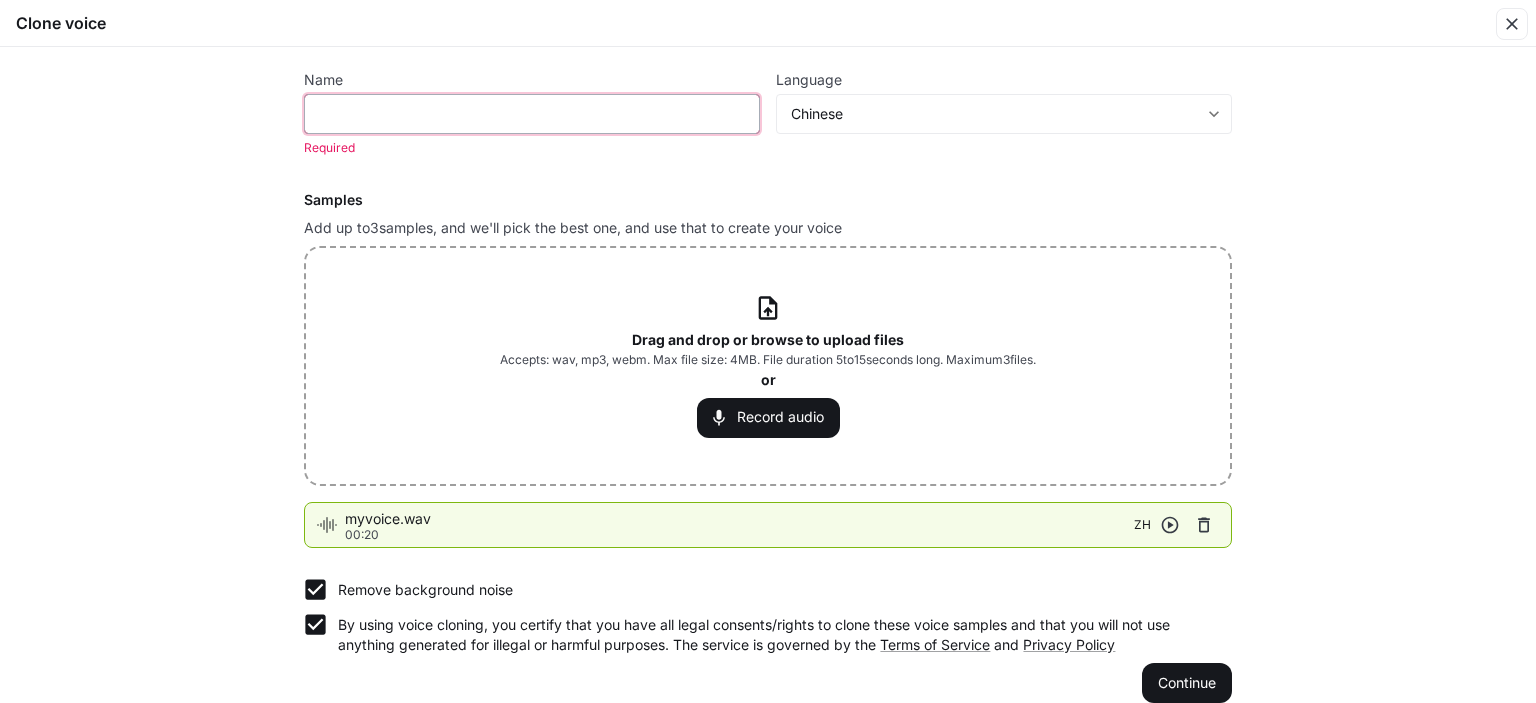 click at bounding box center [532, 114] 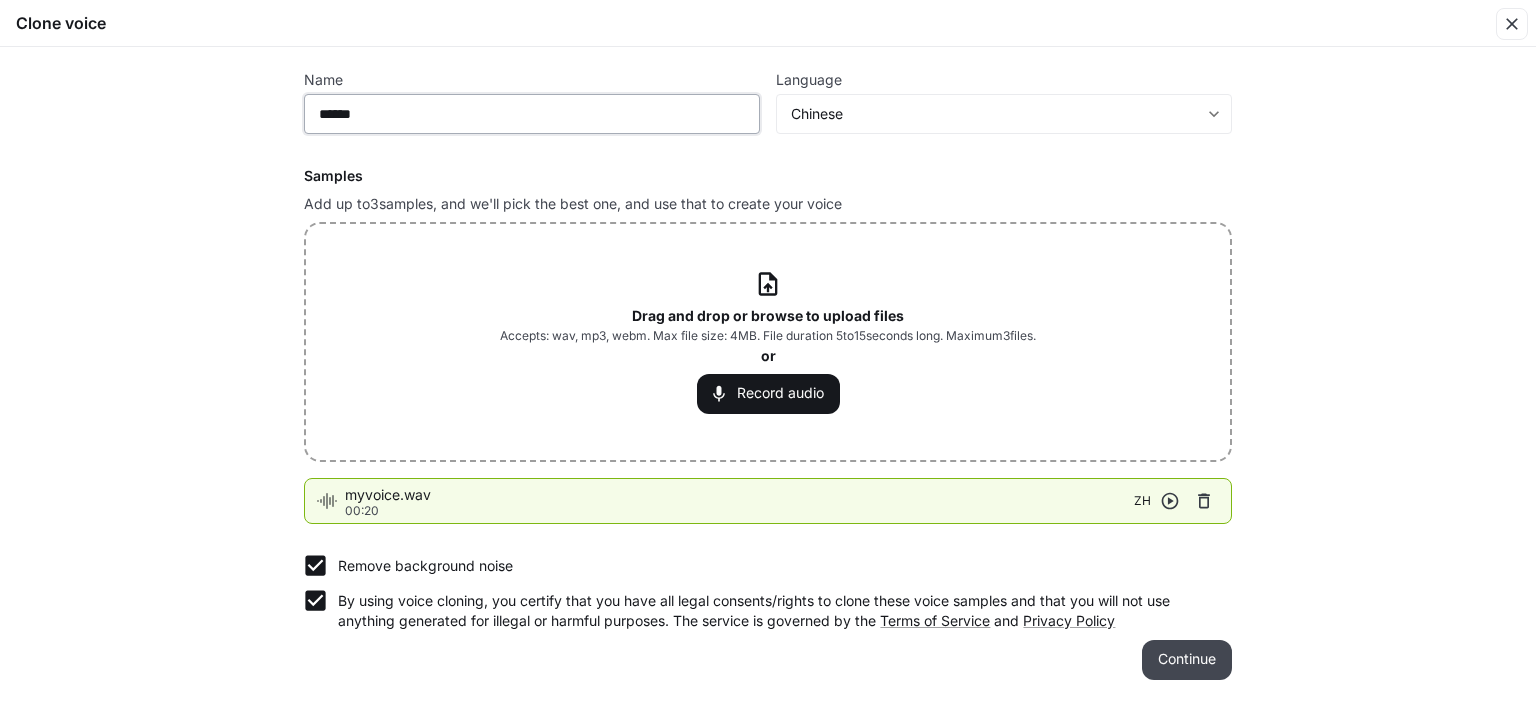 type on "******" 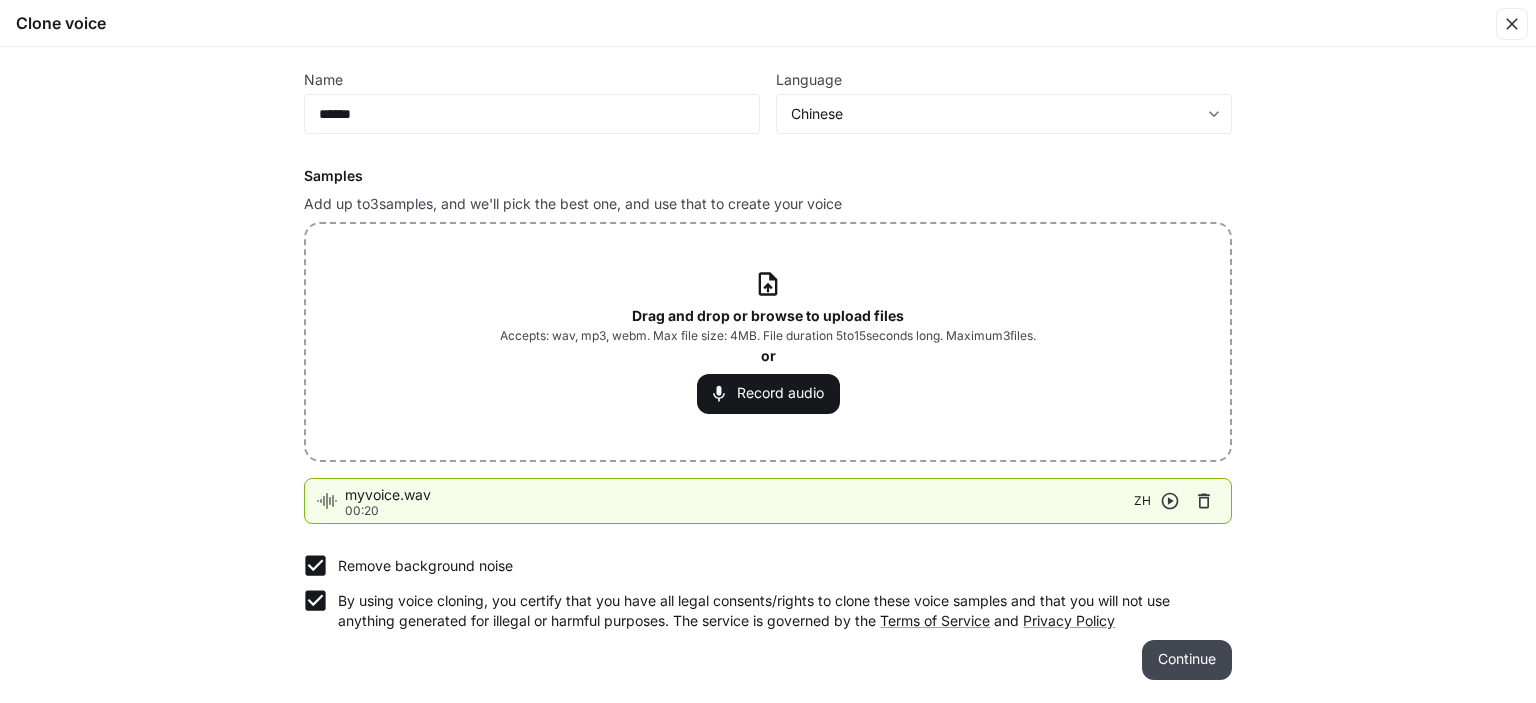 click on "Continue" at bounding box center (1187, 660) 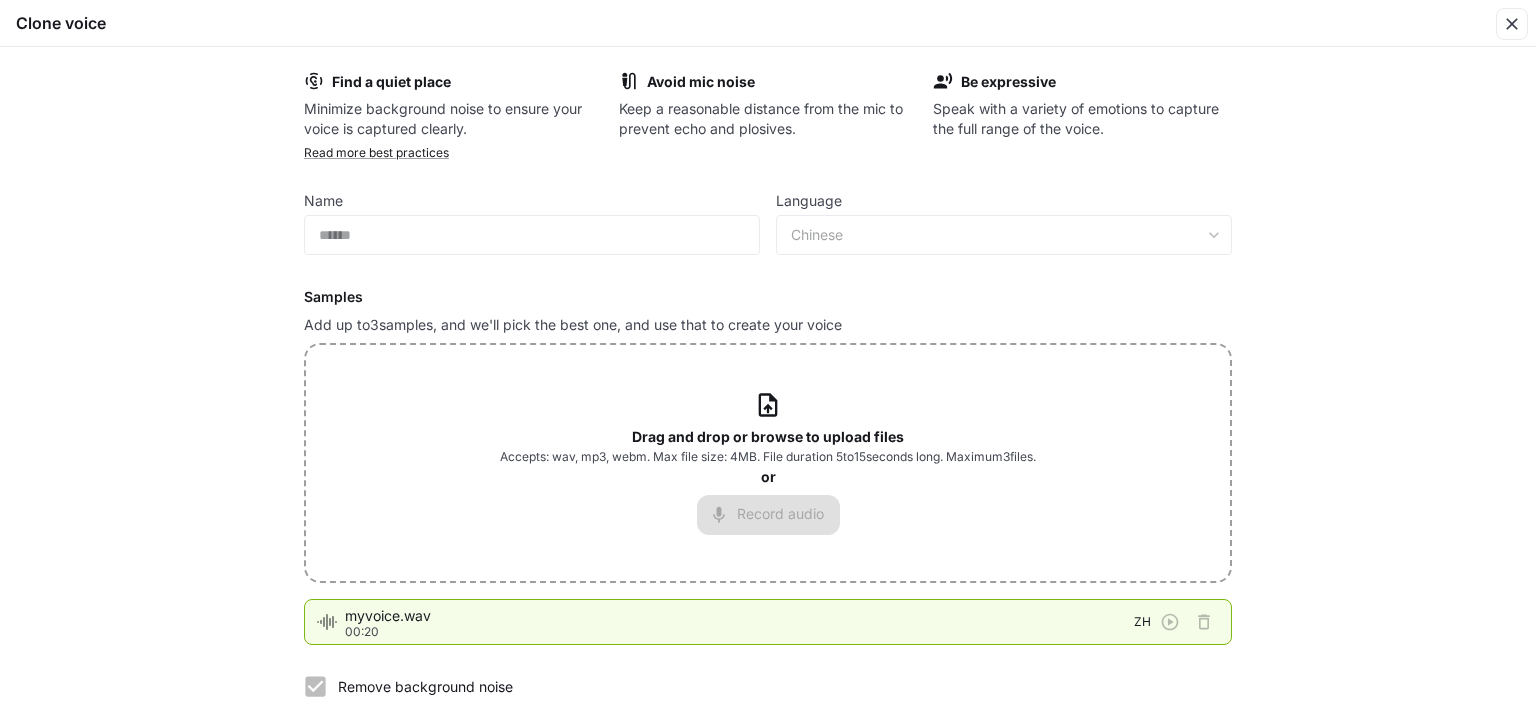 scroll, scrollTop: 121, scrollLeft: 0, axis: vertical 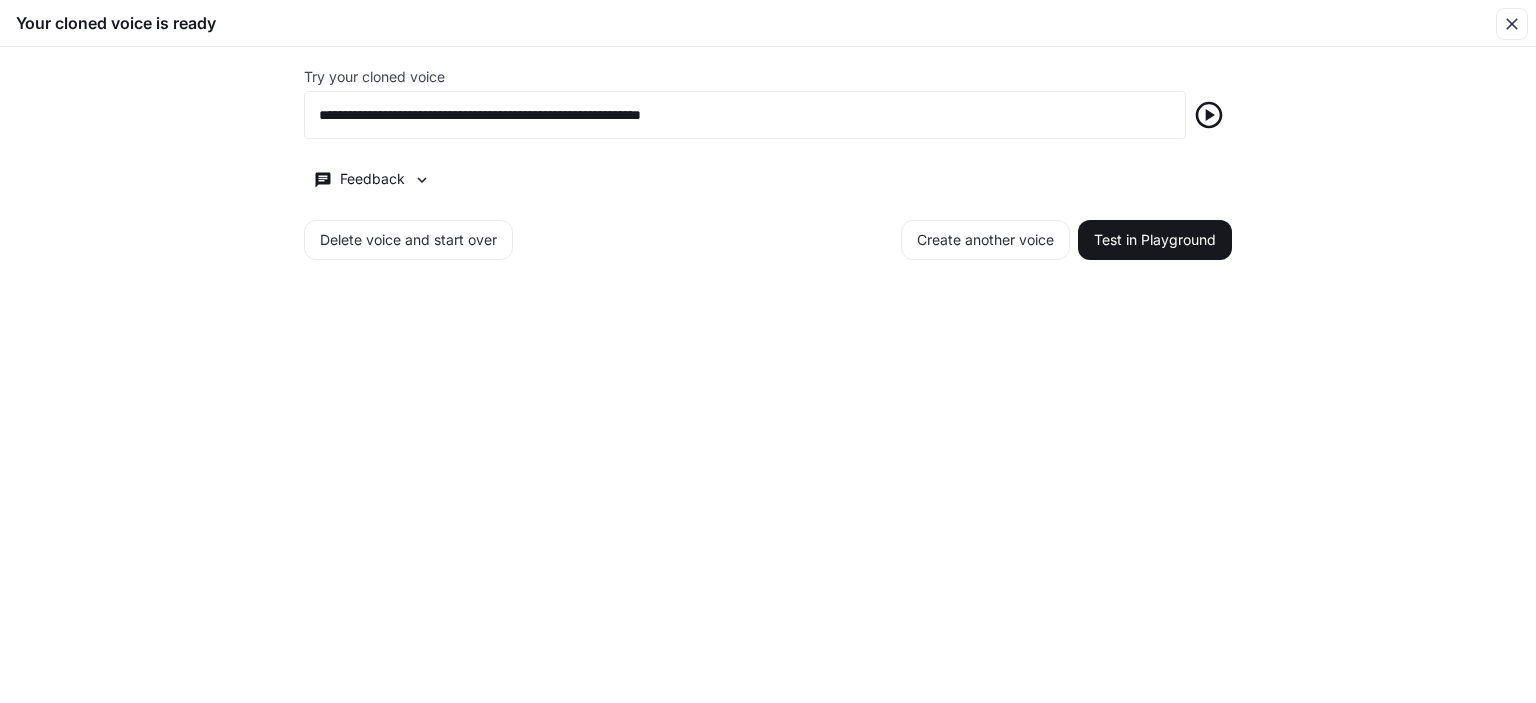 drag, startPoint x: 635, startPoint y: 260, endPoint x: 669, endPoint y: 249, distance: 35.735138 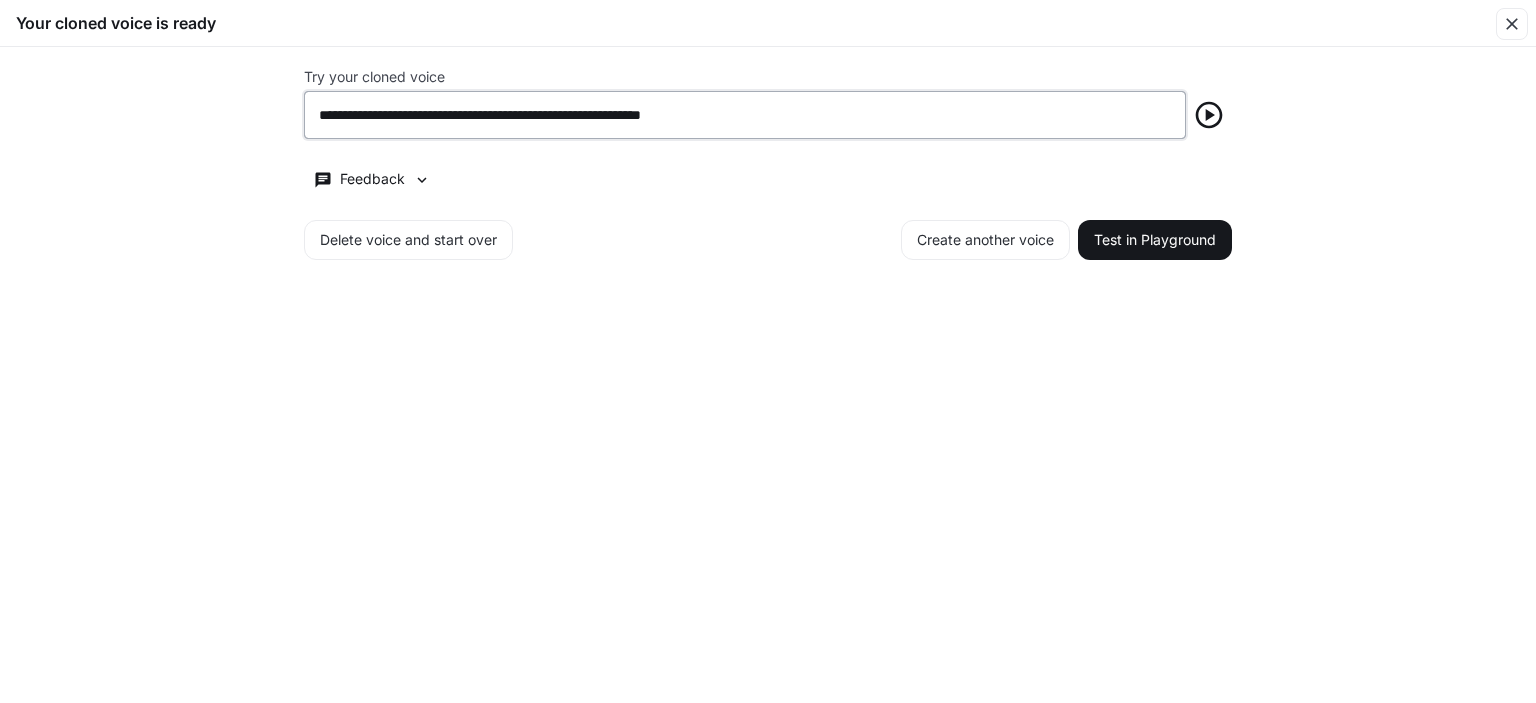 drag, startPoint x: 844, startPoint y: 110, endPoint x: 290, endPoint y: 134, distance: 554.5196 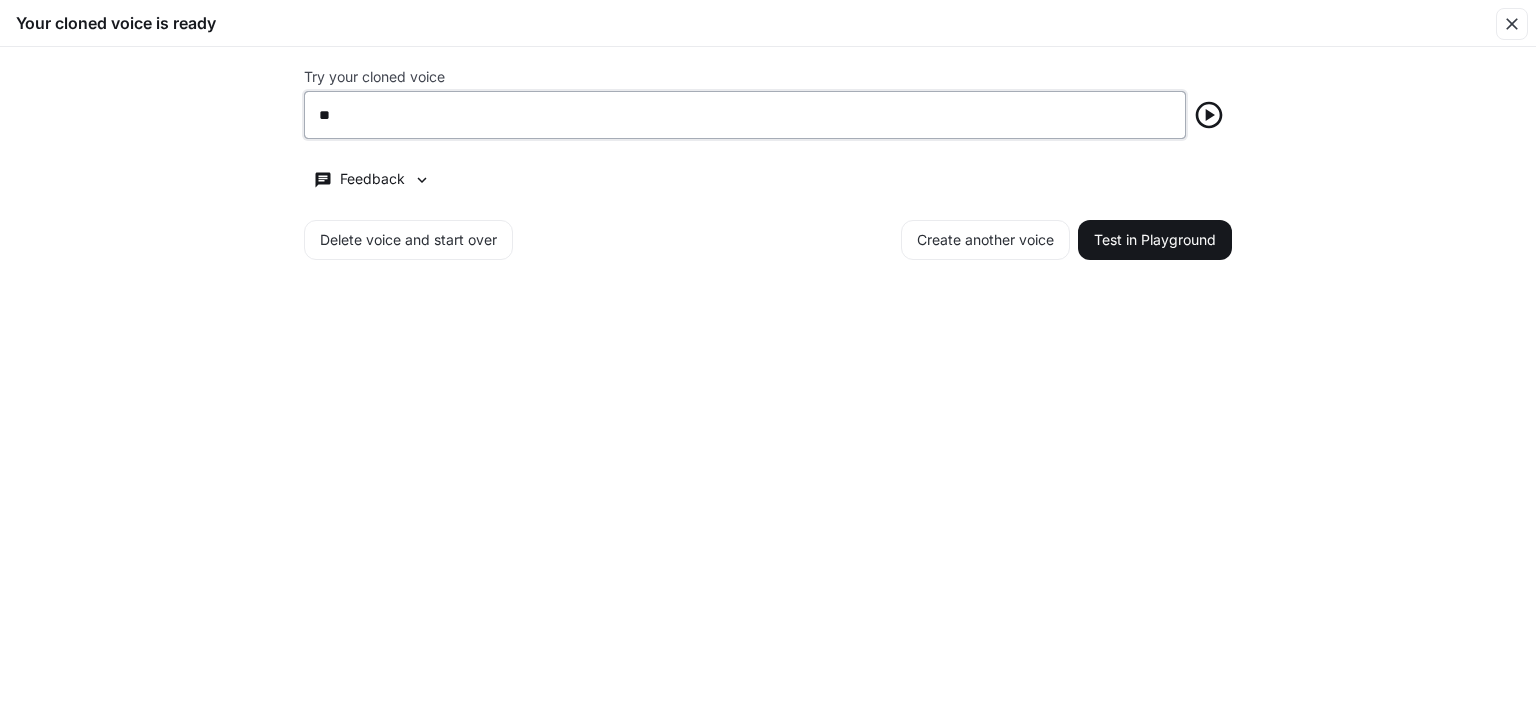 type on "*" 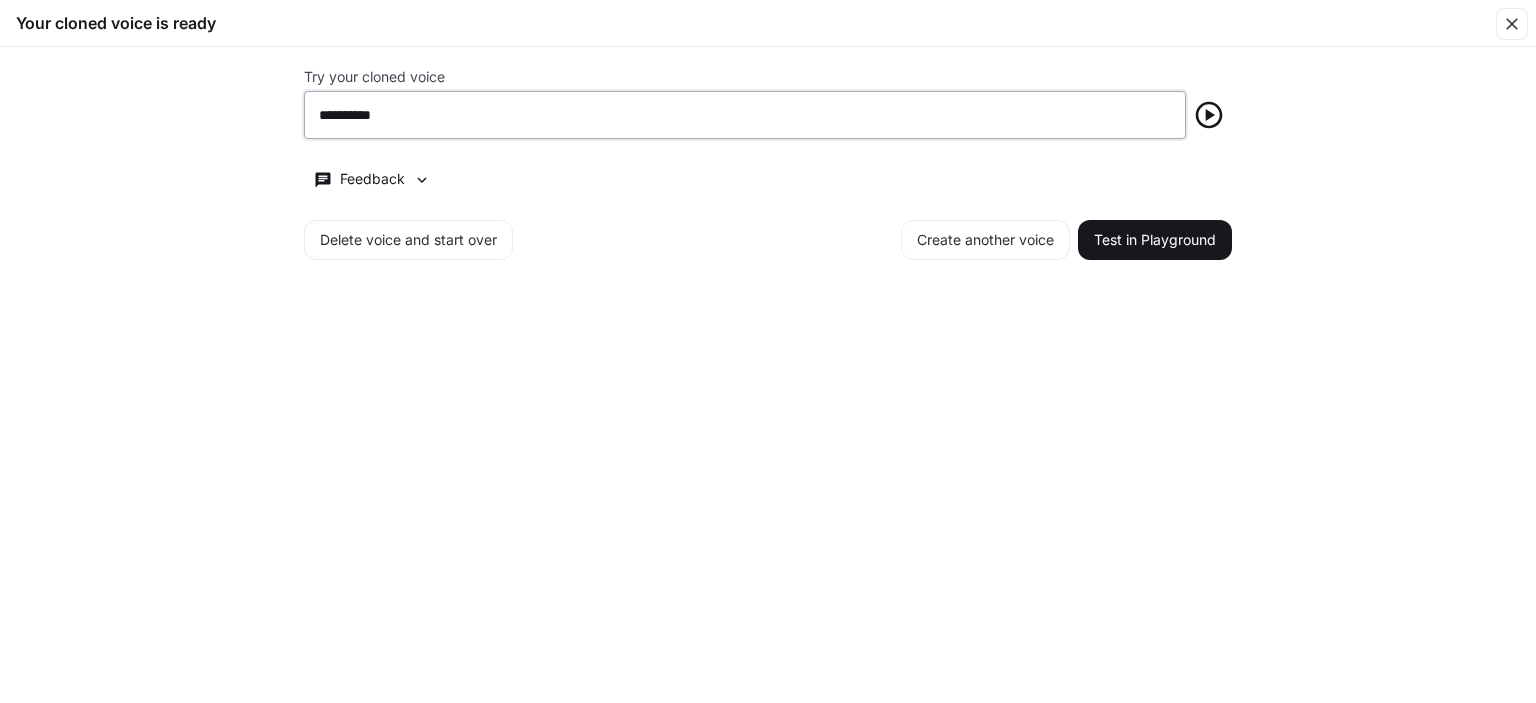 type on "**********" 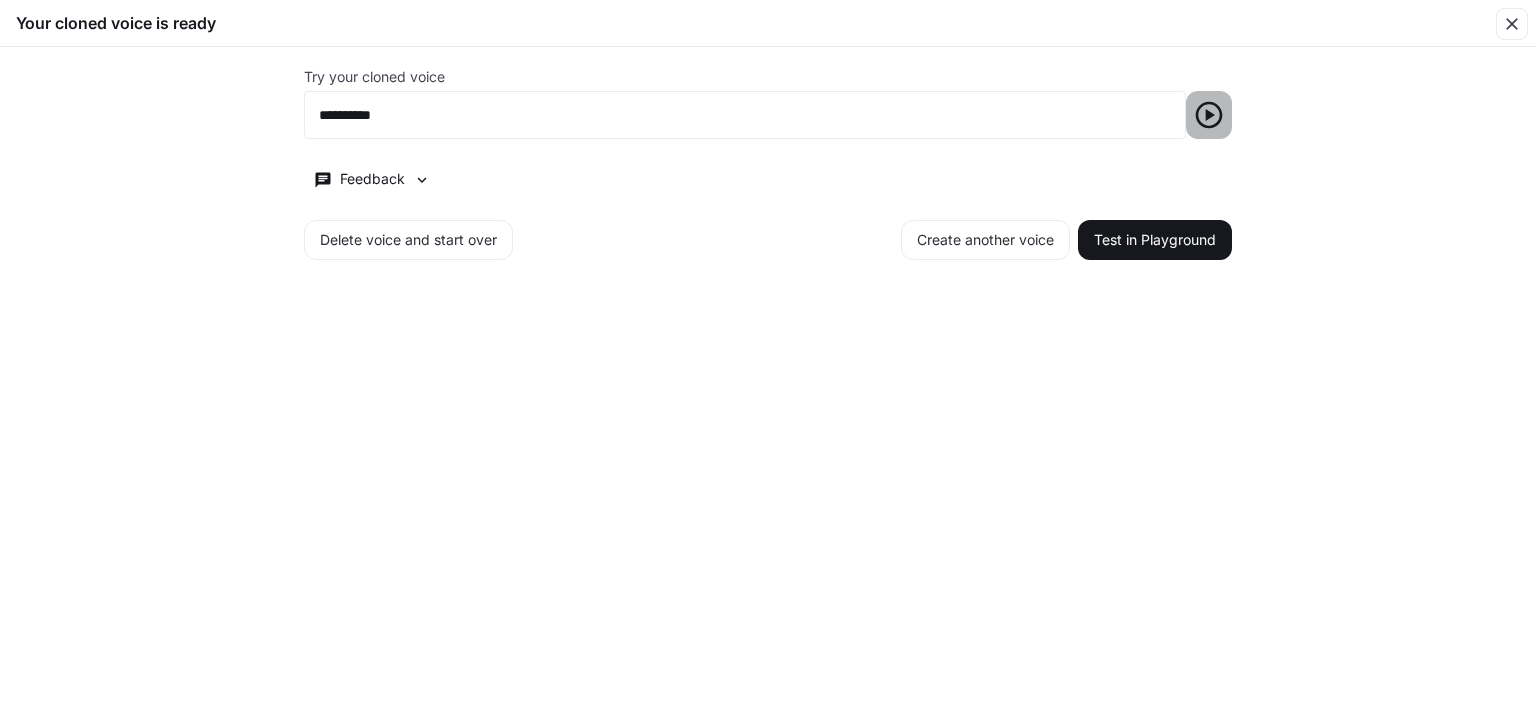 click 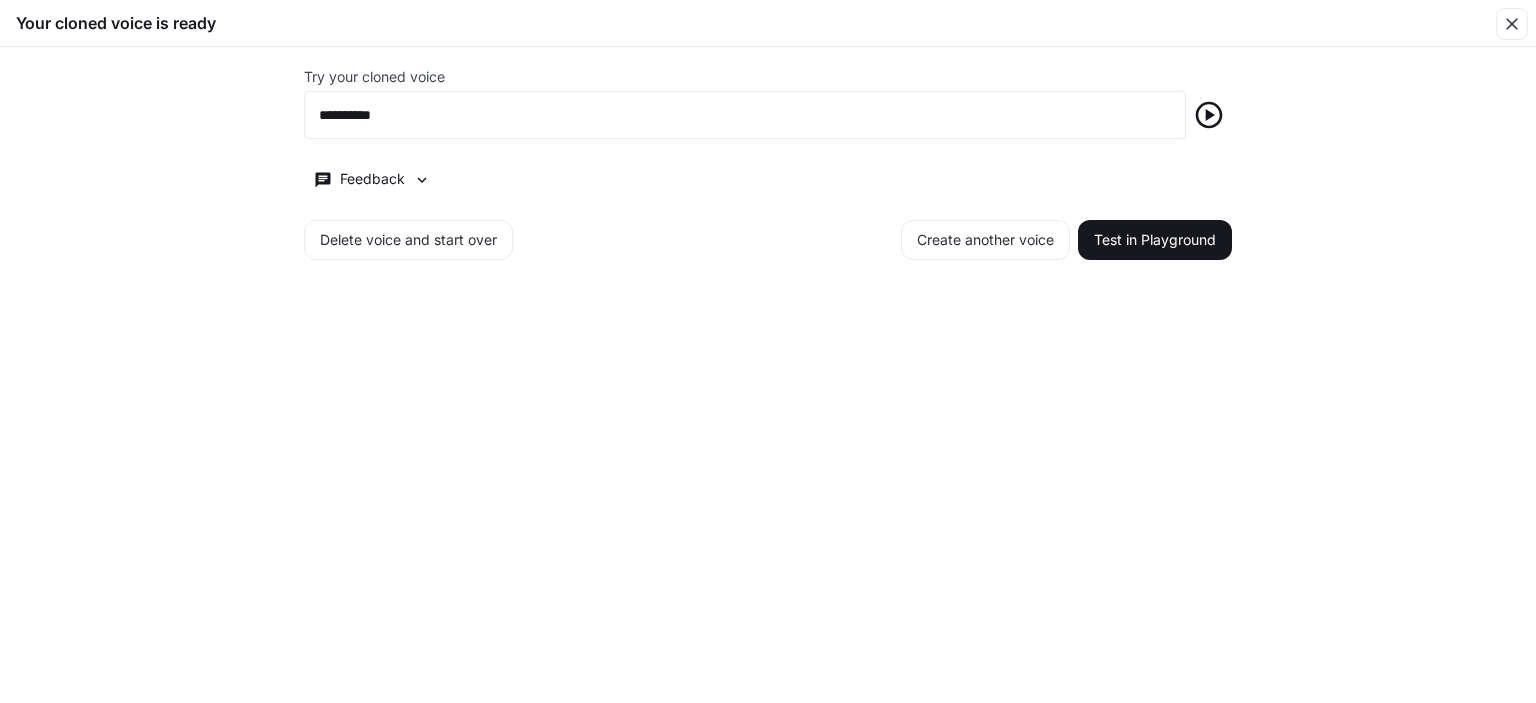 click 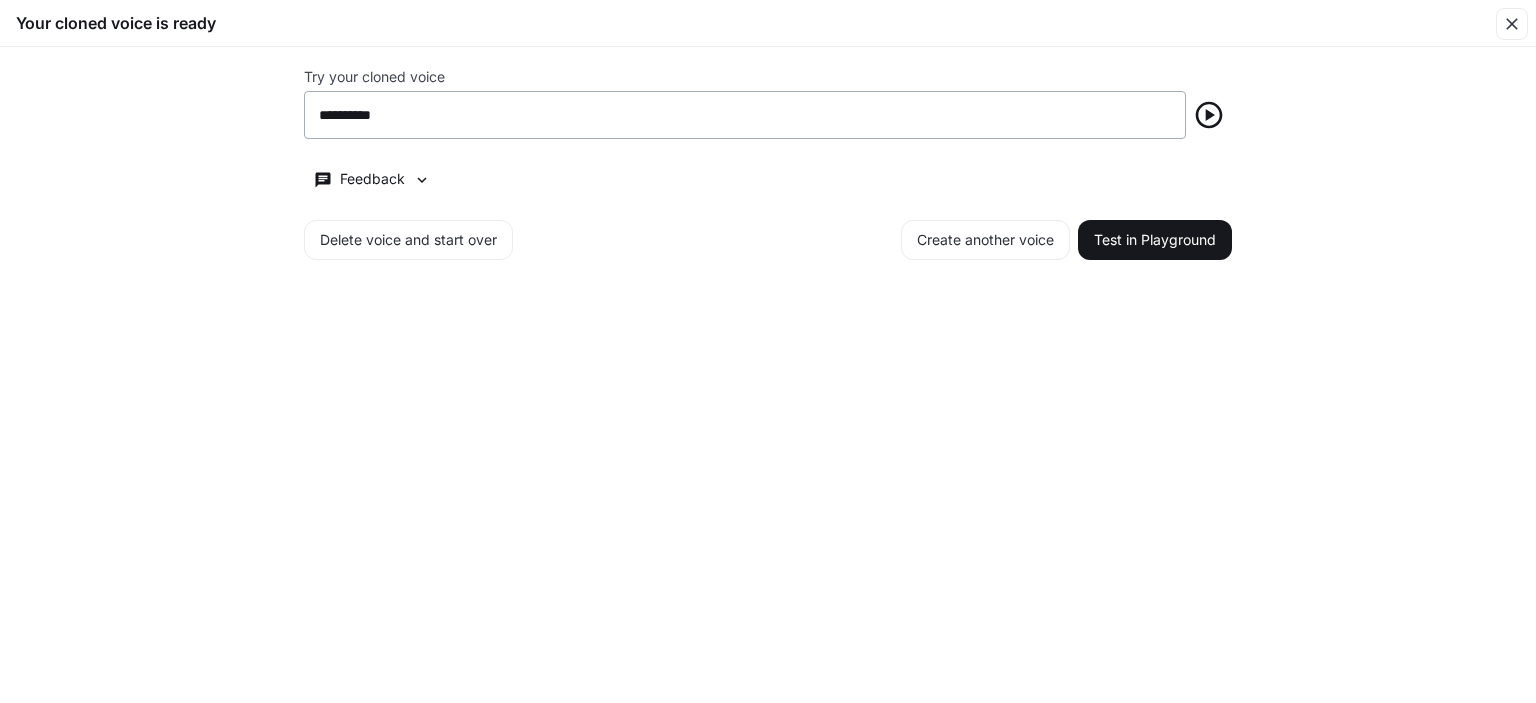 click on "**********" at bounding box center [745, 115] 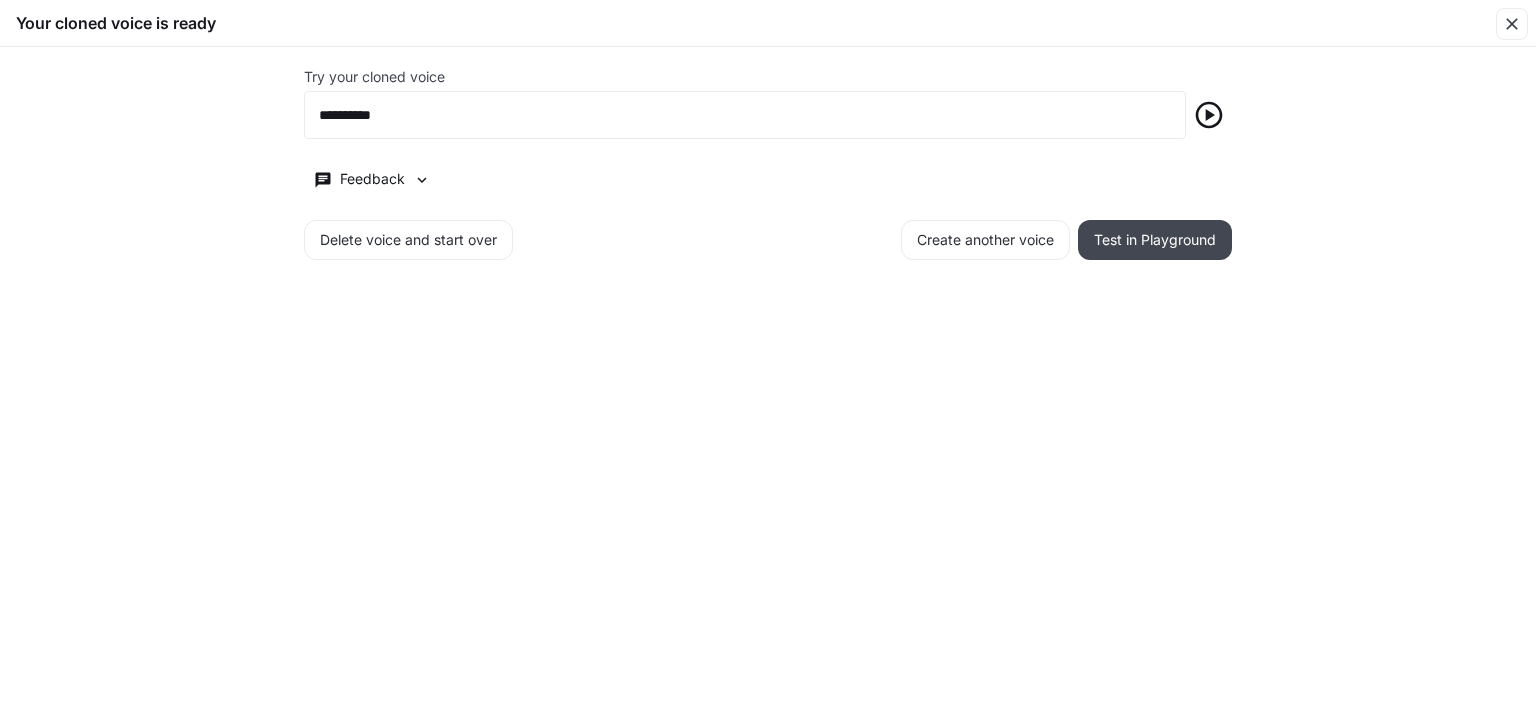 click on "Test in Playground" at bounding box center (1155, 240) 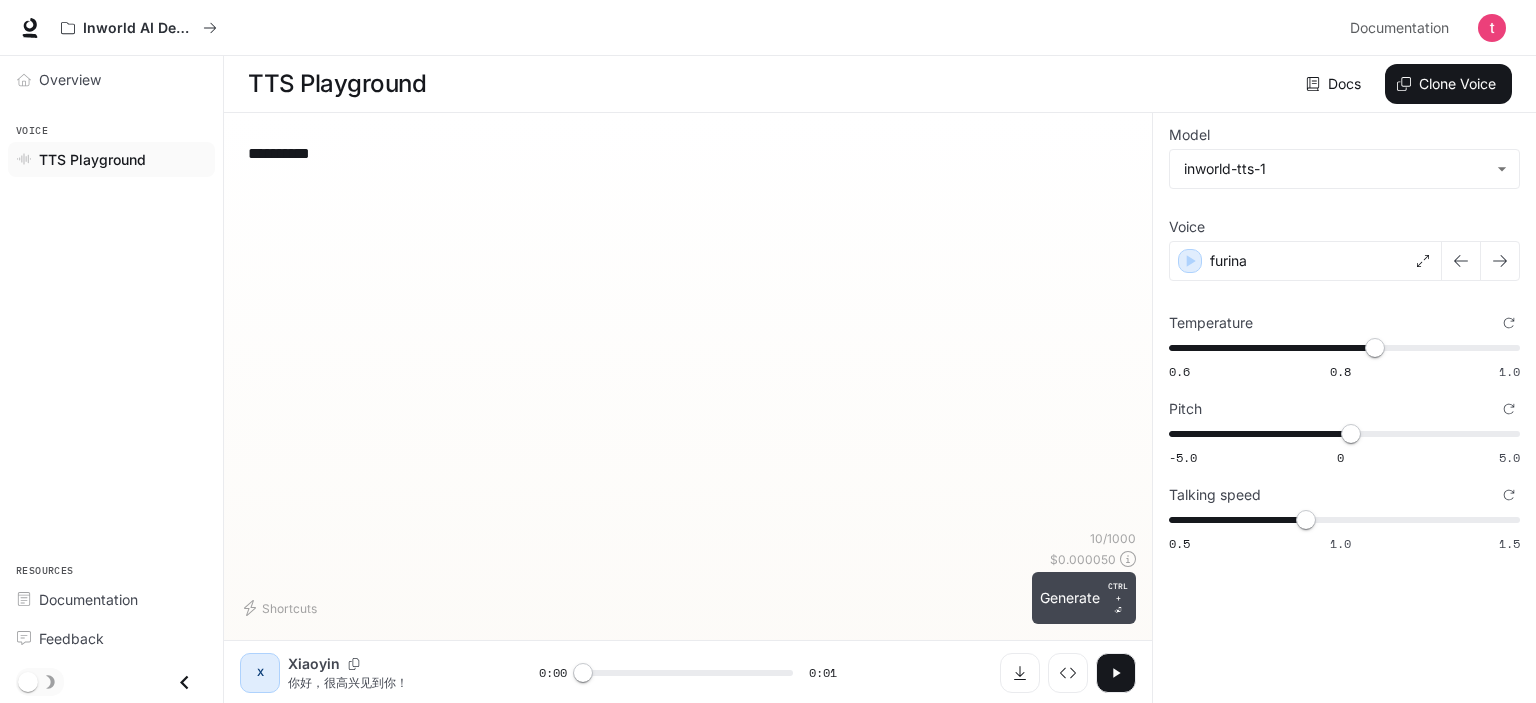 click on "Generate CTRL +  ⏎" at bounding box center [1084, 598] 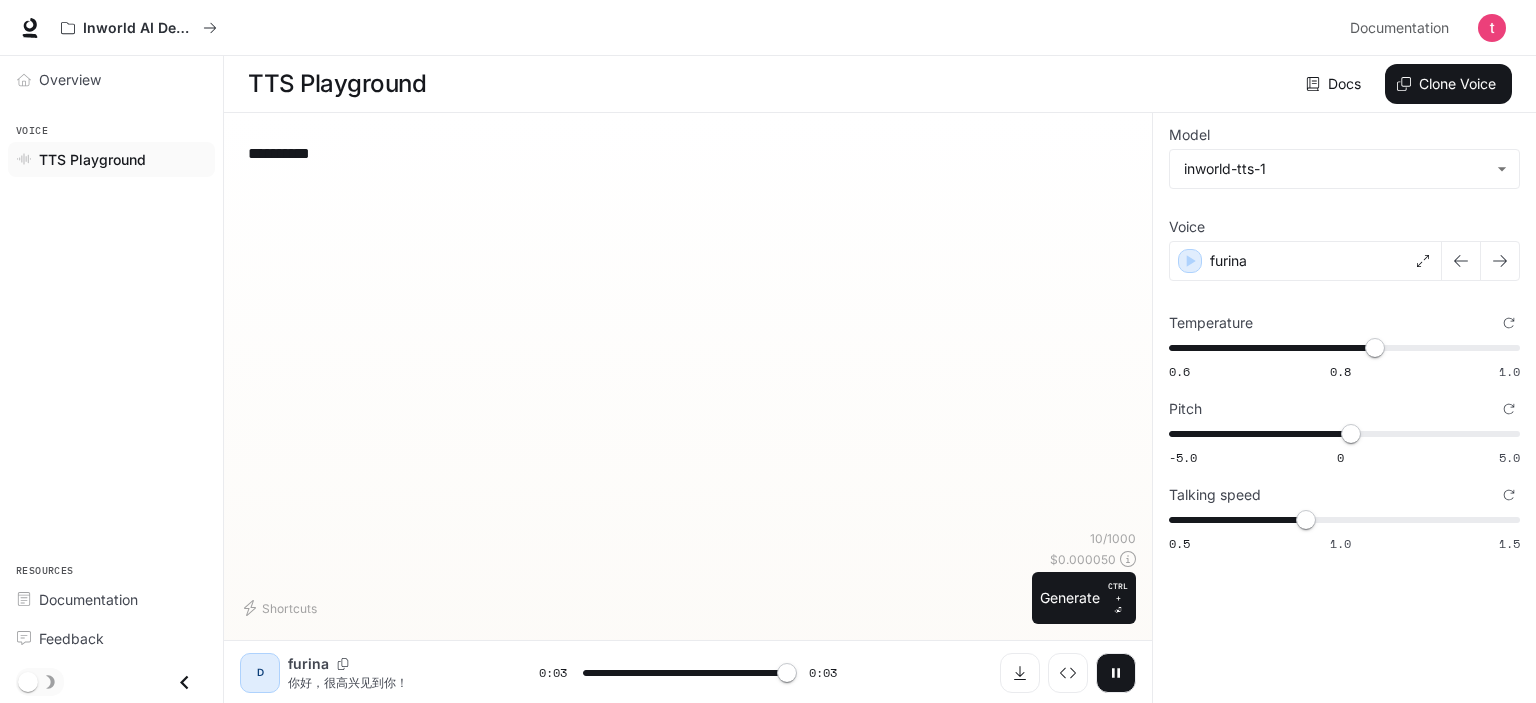 type on "*" 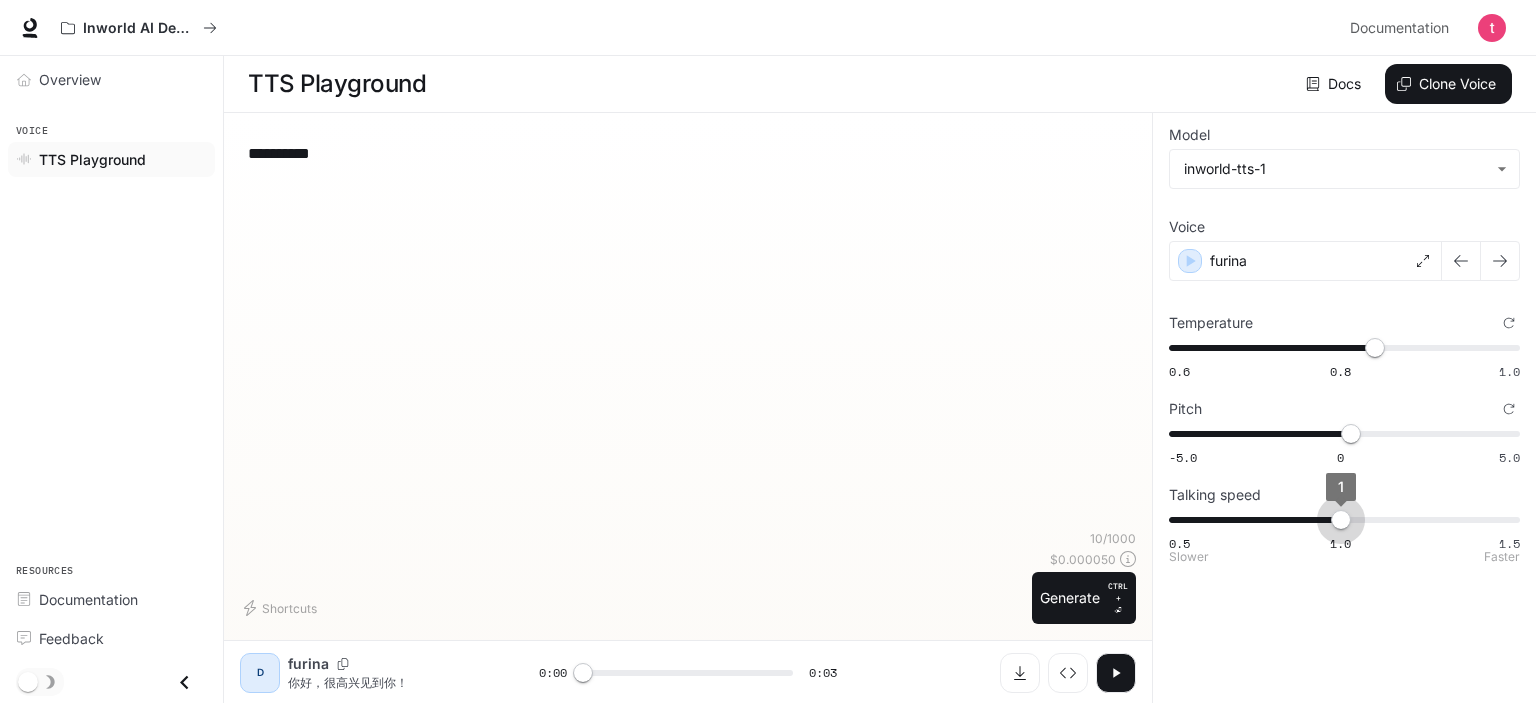 type on "***" 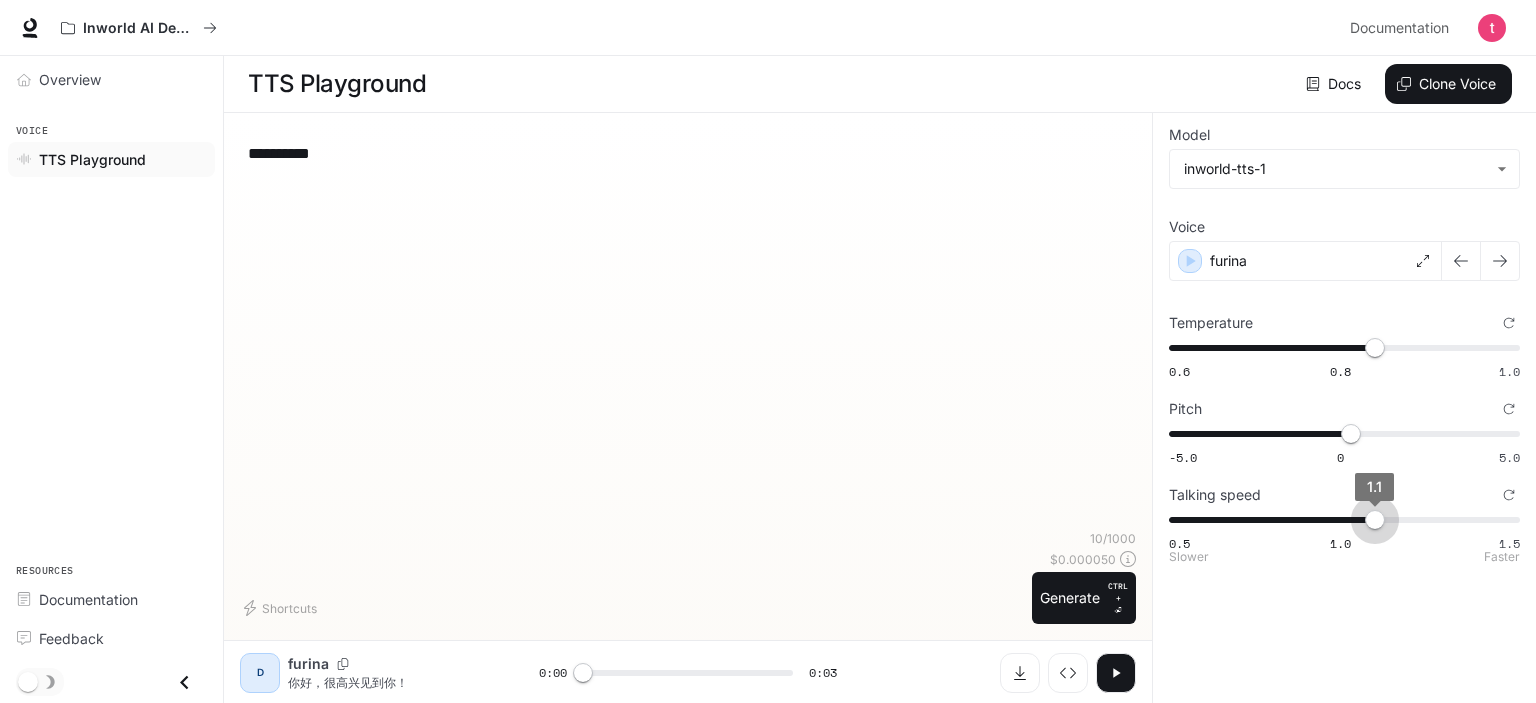 drag, startPoint x: 1305, startPoint y: 526, endPoint x: 1380, endPoint y: 523, distance: 75.059975 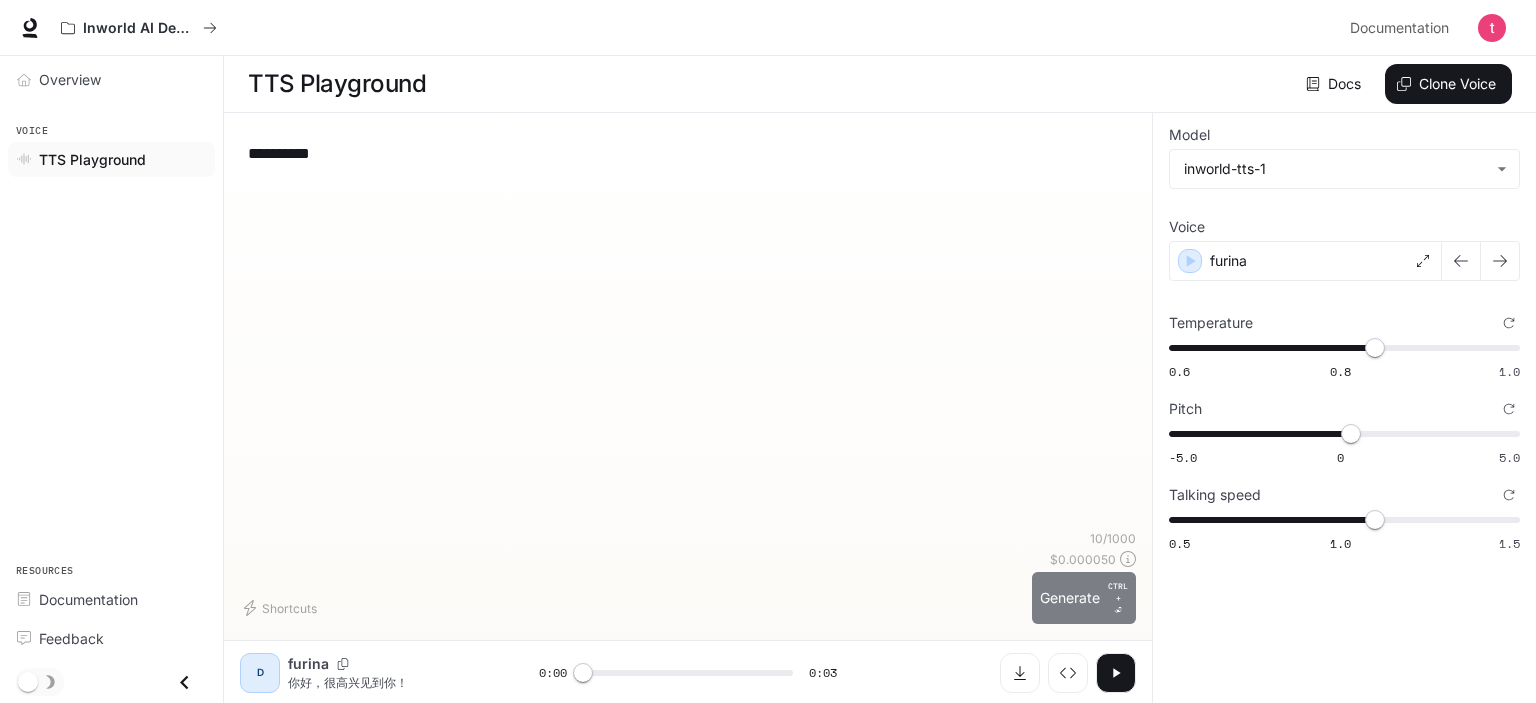 click on "Generate CTRL +  ⏎" at bounding box center [1084, 598] 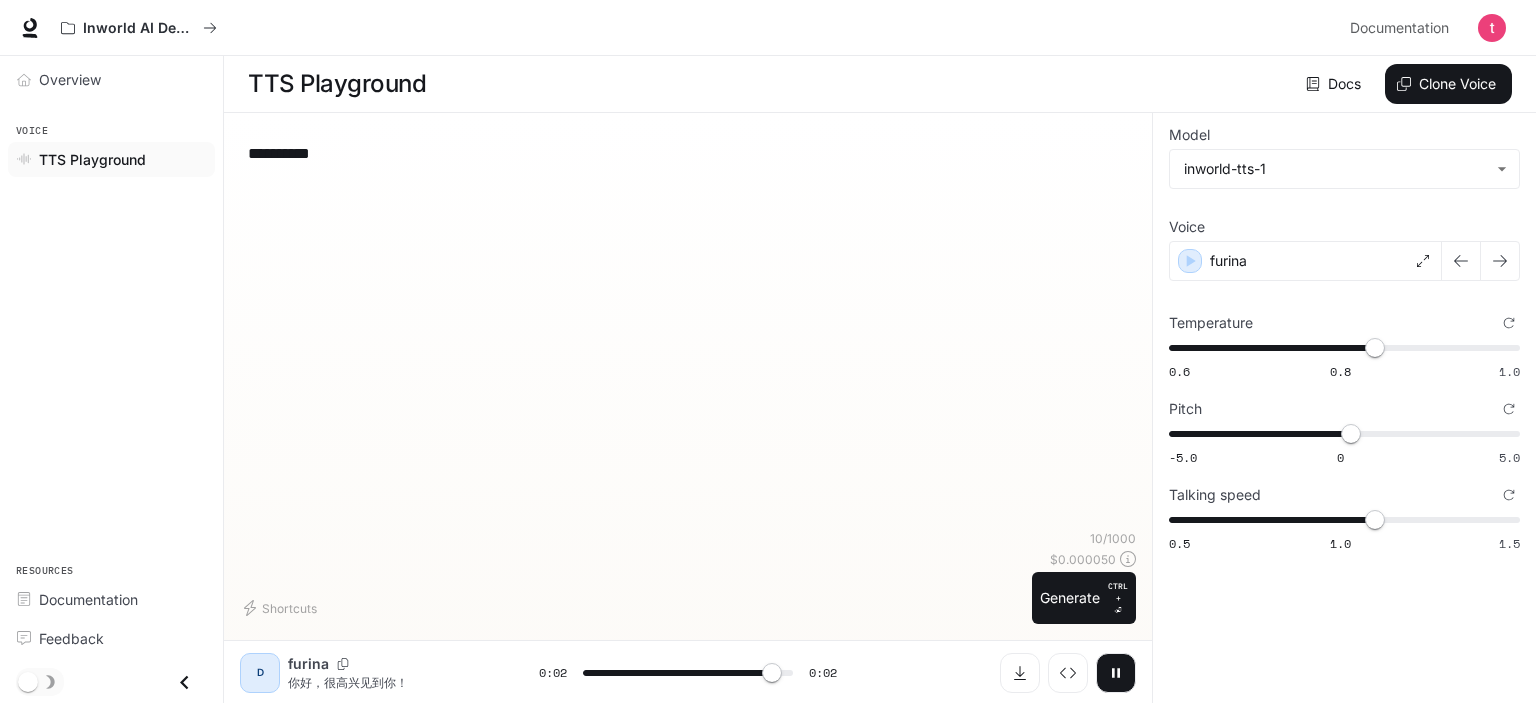type on "*" 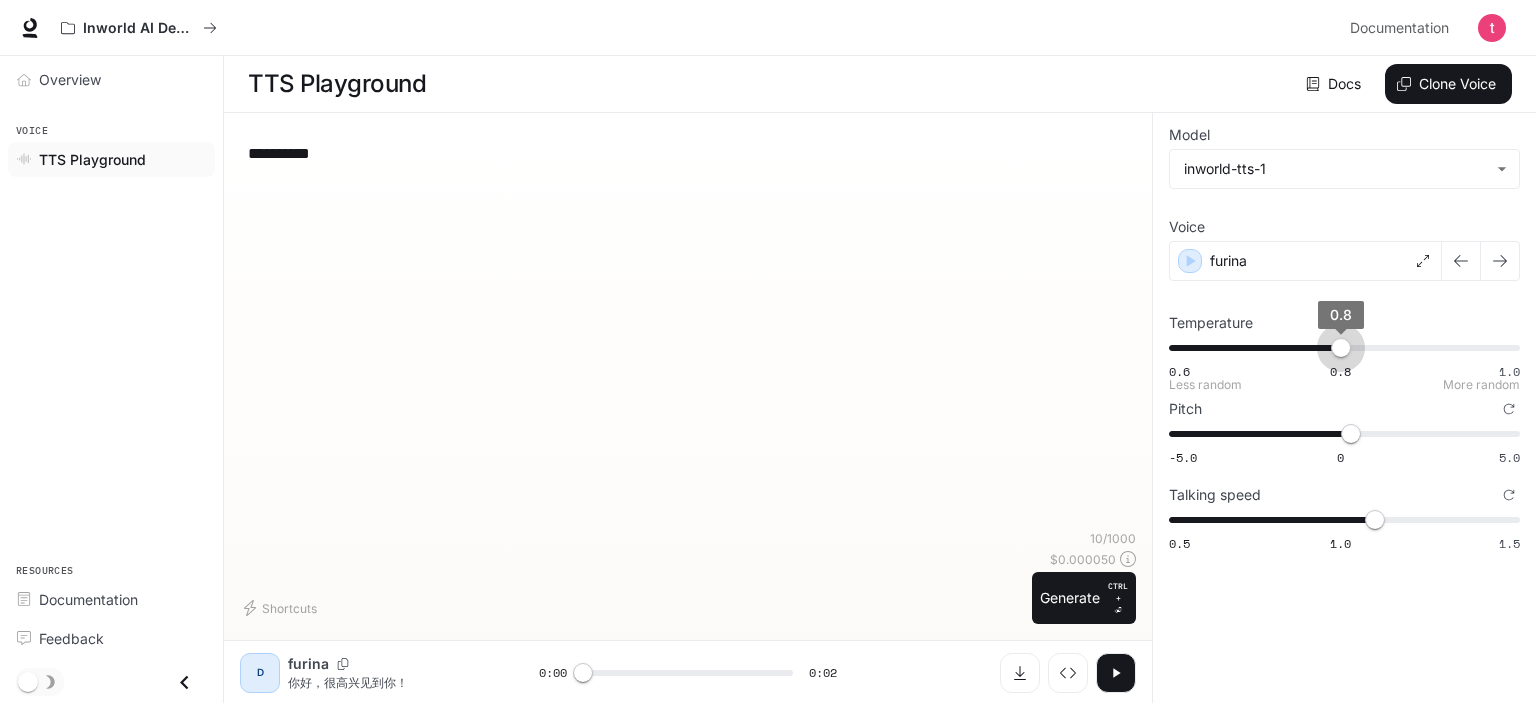 drag, startPoint x: 1378, startPoint y: 352, endPoint x: 1341, endPoint y: 352, distance: 37 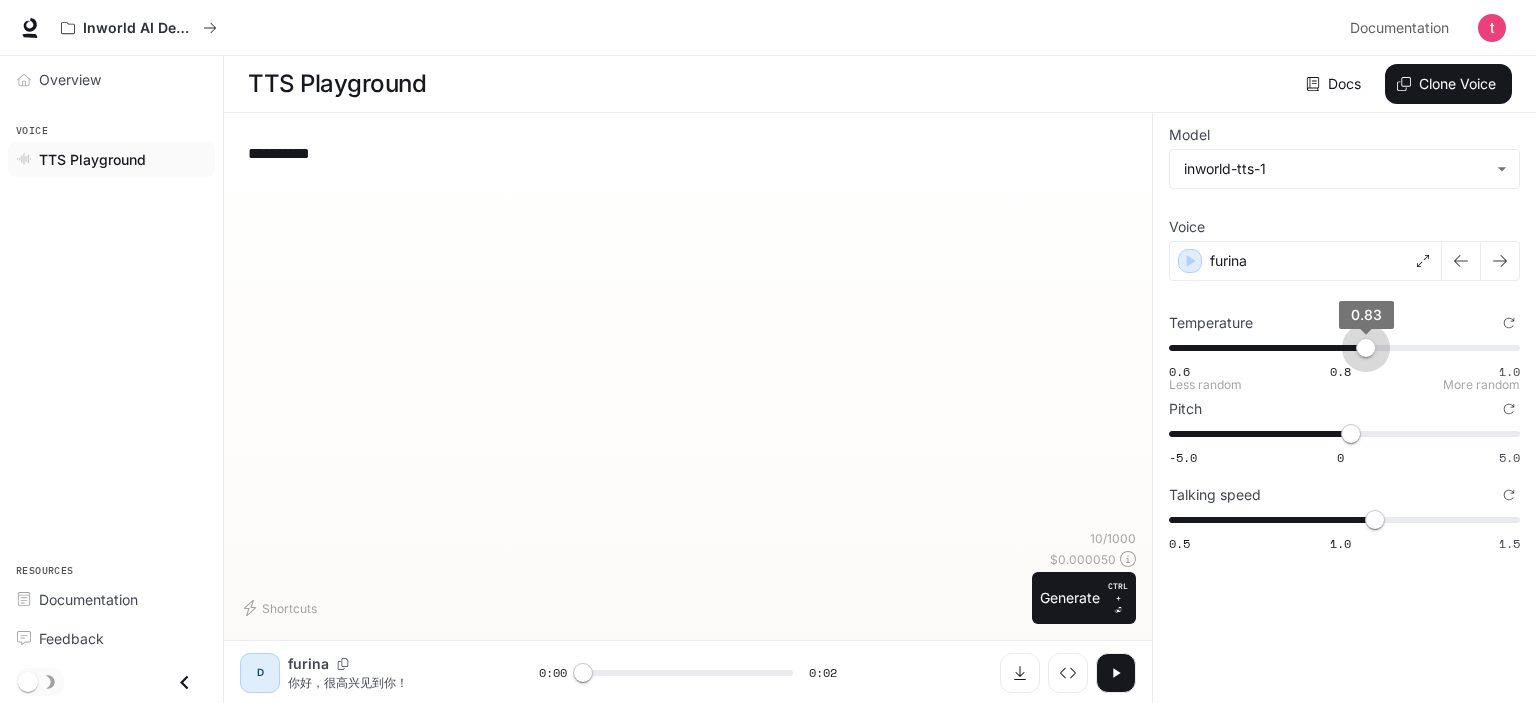 type on "****" 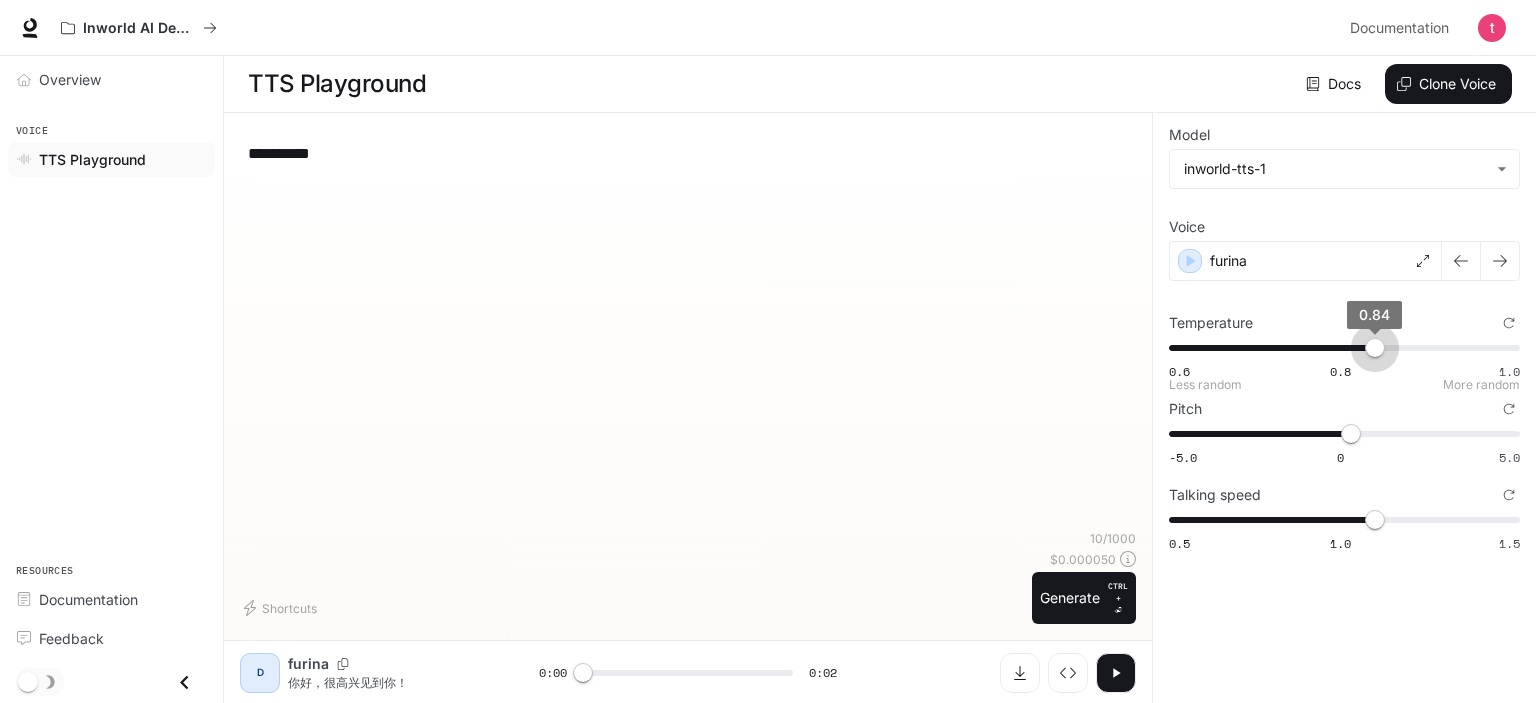 drag, startPoint x: 1346, startPoint y: 354, endPoint x: 1371, endPoint y: 354, distance: 25 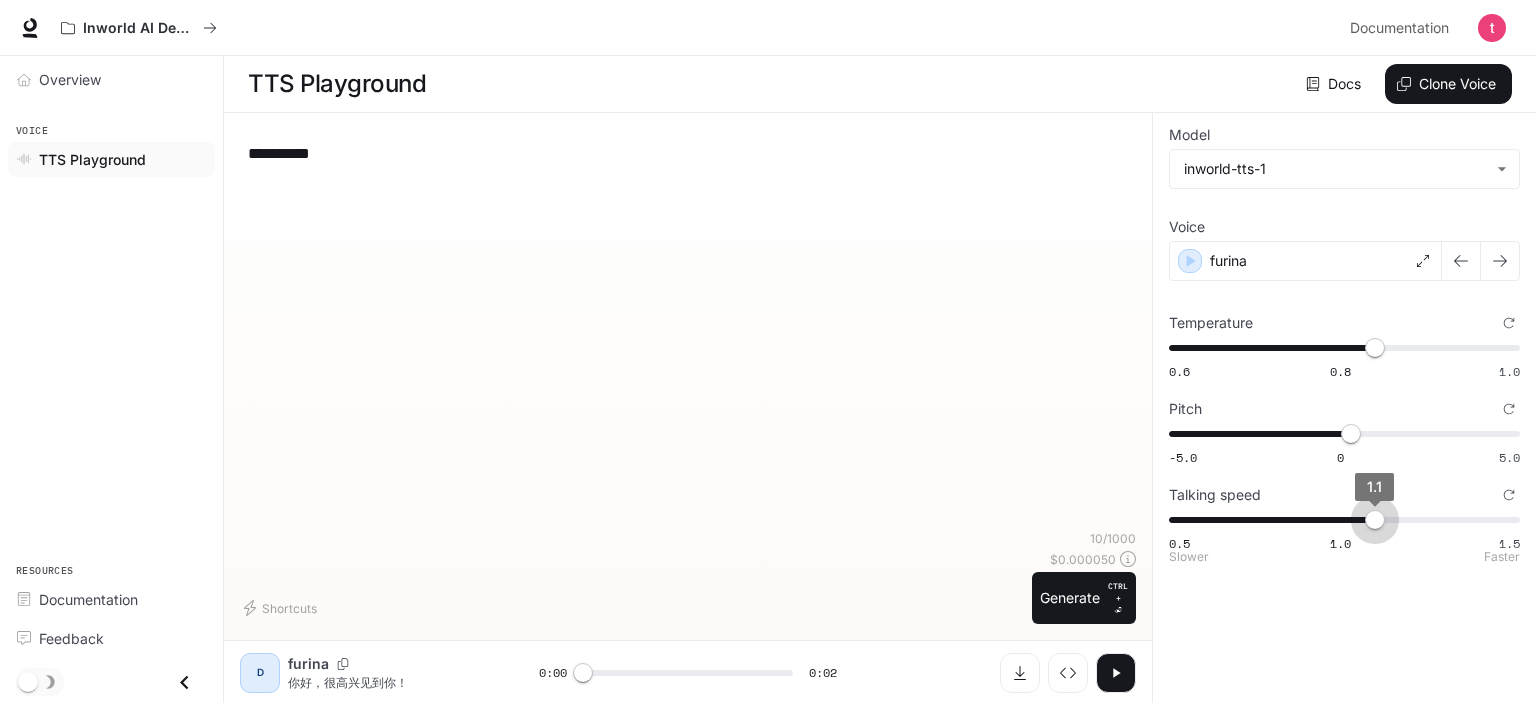 type on "***" 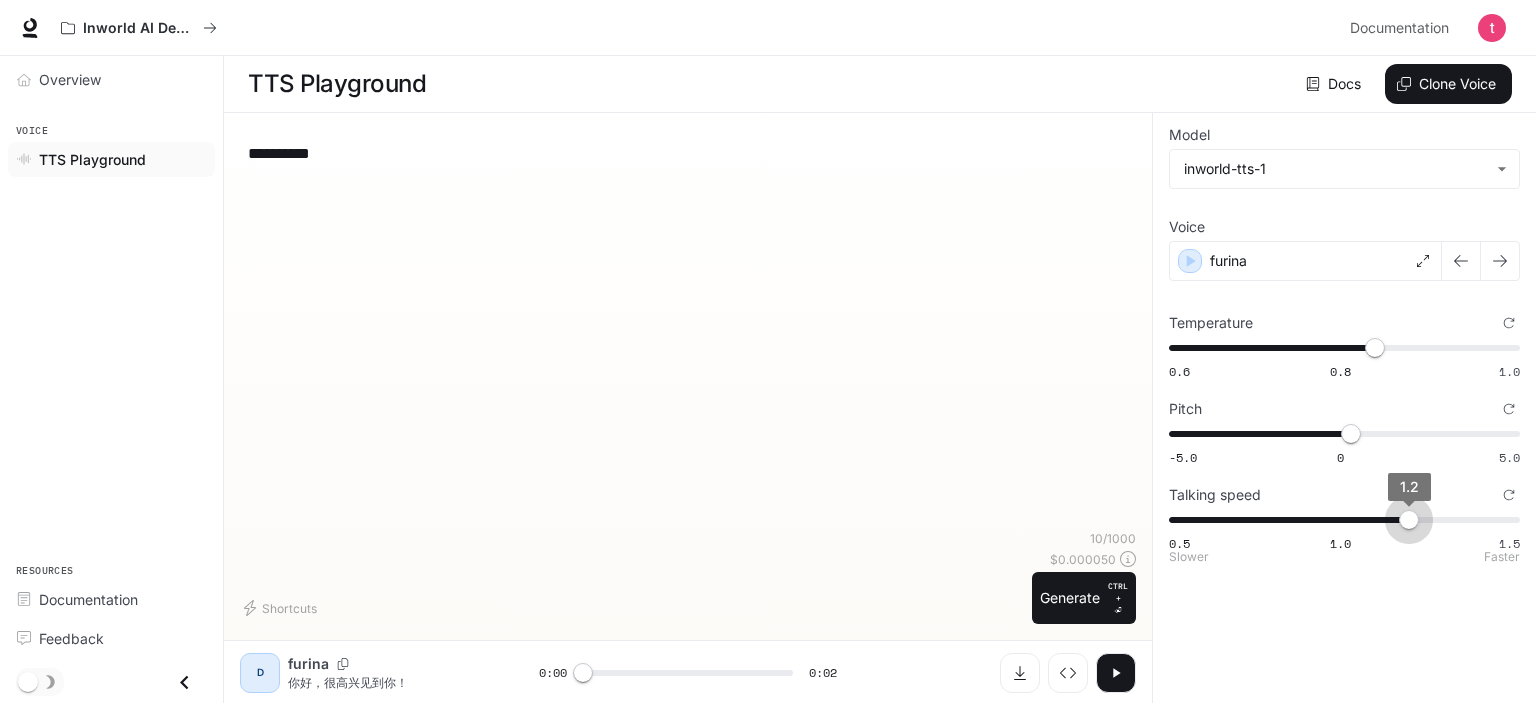 drag, startPoint x: 1380, startPoint y: 520, endPoint x: 1410, endPoint y: 519, distance: 30.016663 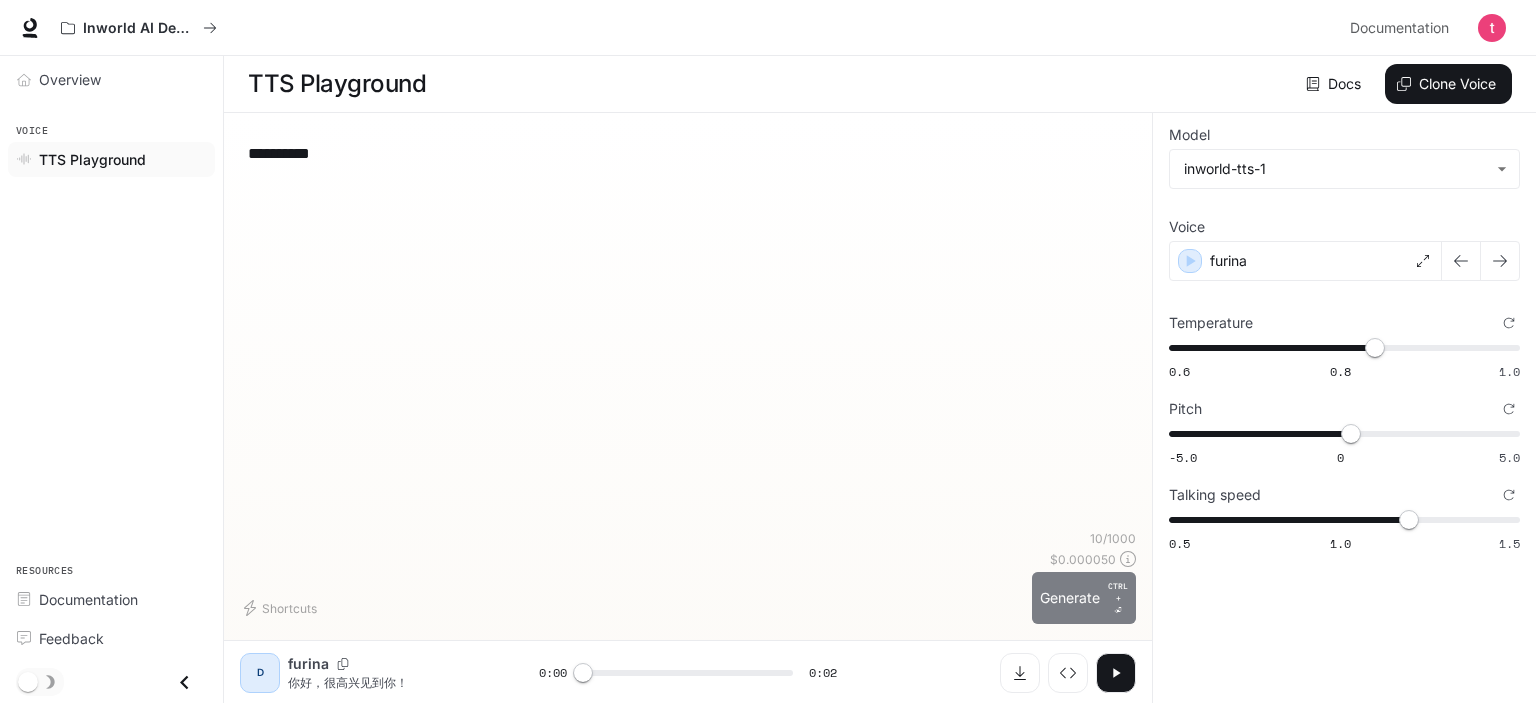 click on "Generate CTRL +  ⏎" at bounding box center (1084, 598) 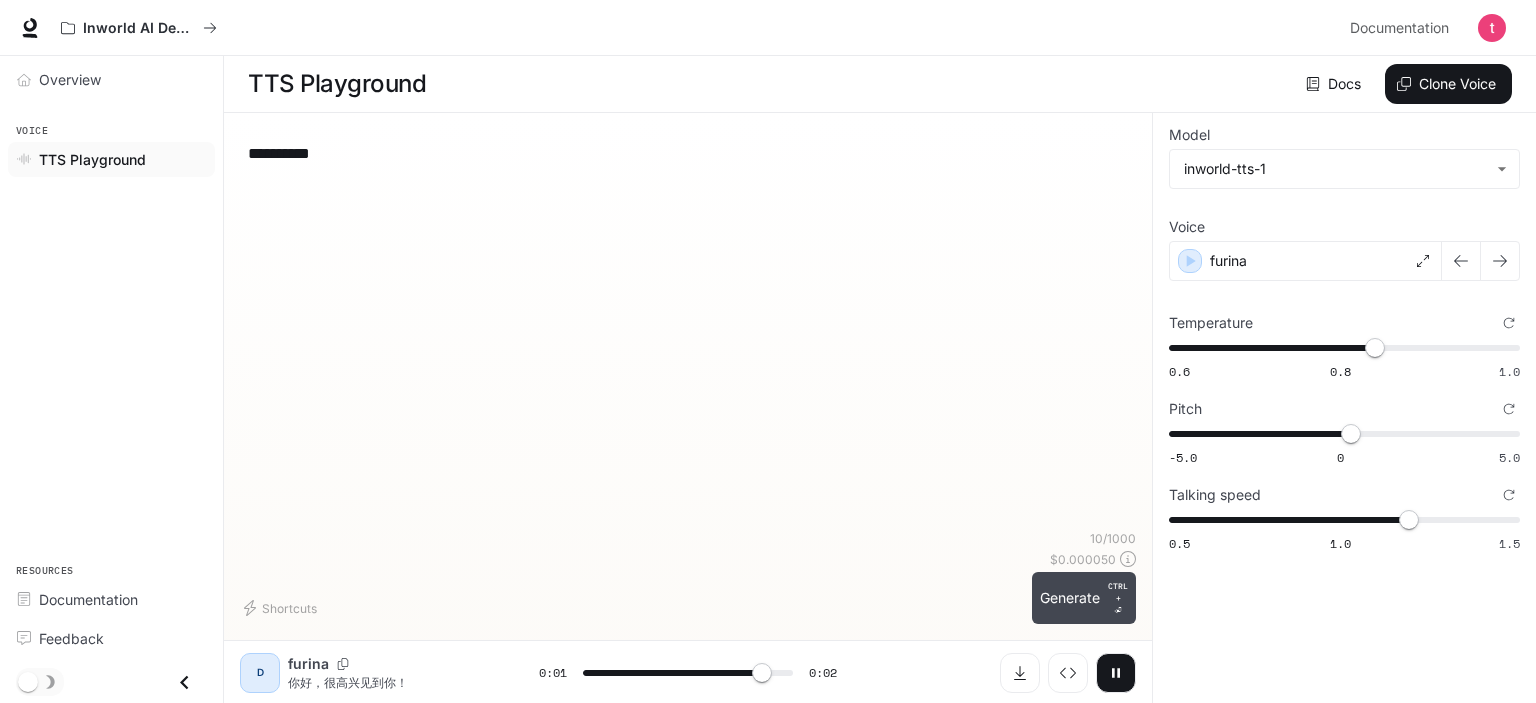 type on "*" 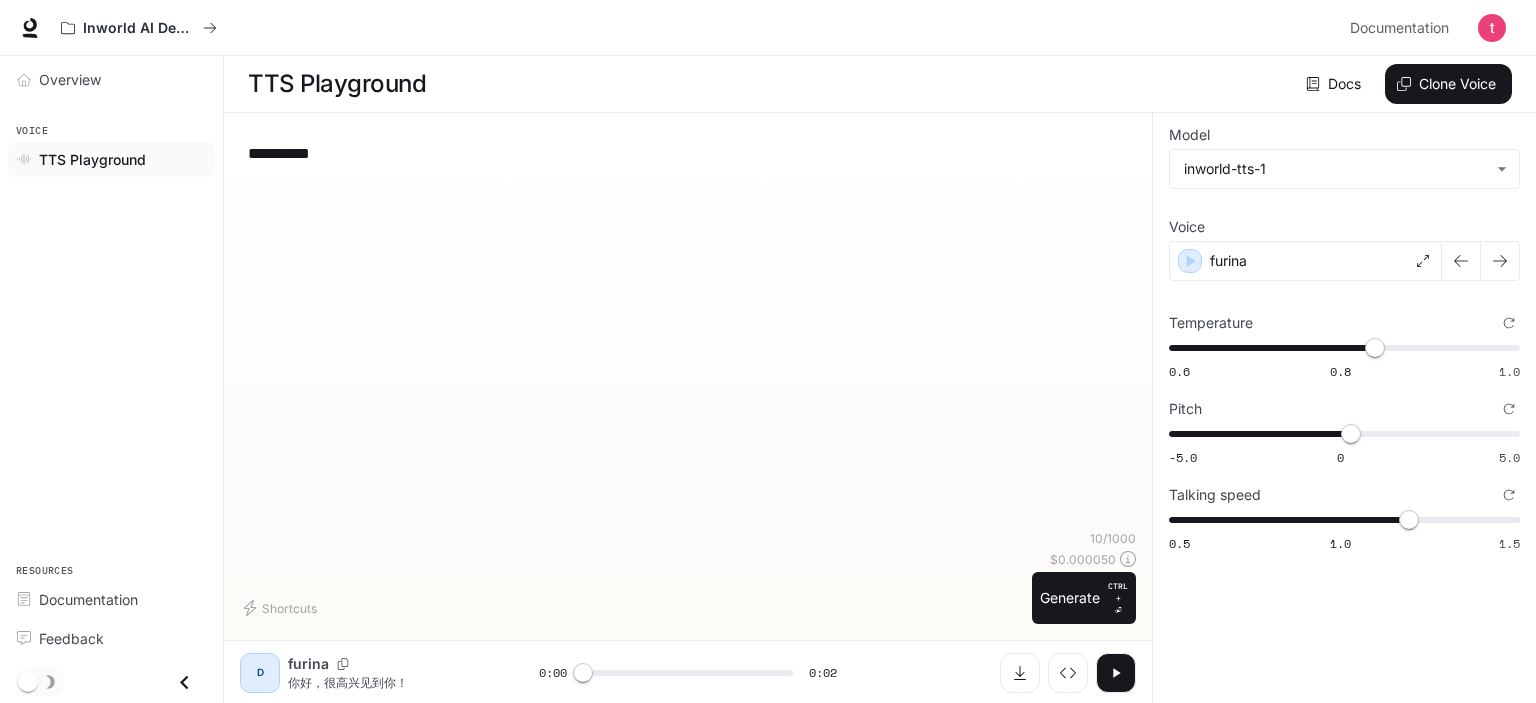 click on "**********" at bounding box center [688, 329] 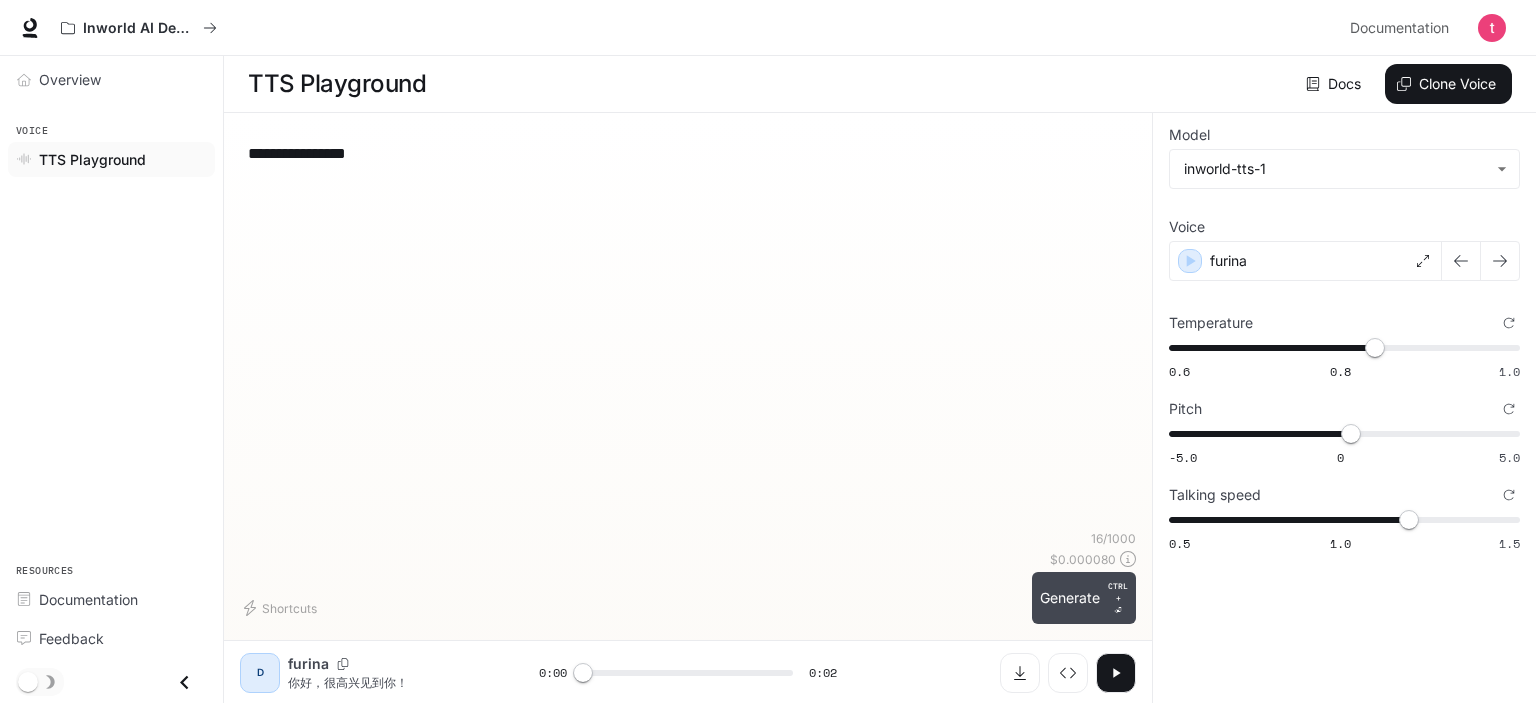 type on "**********" 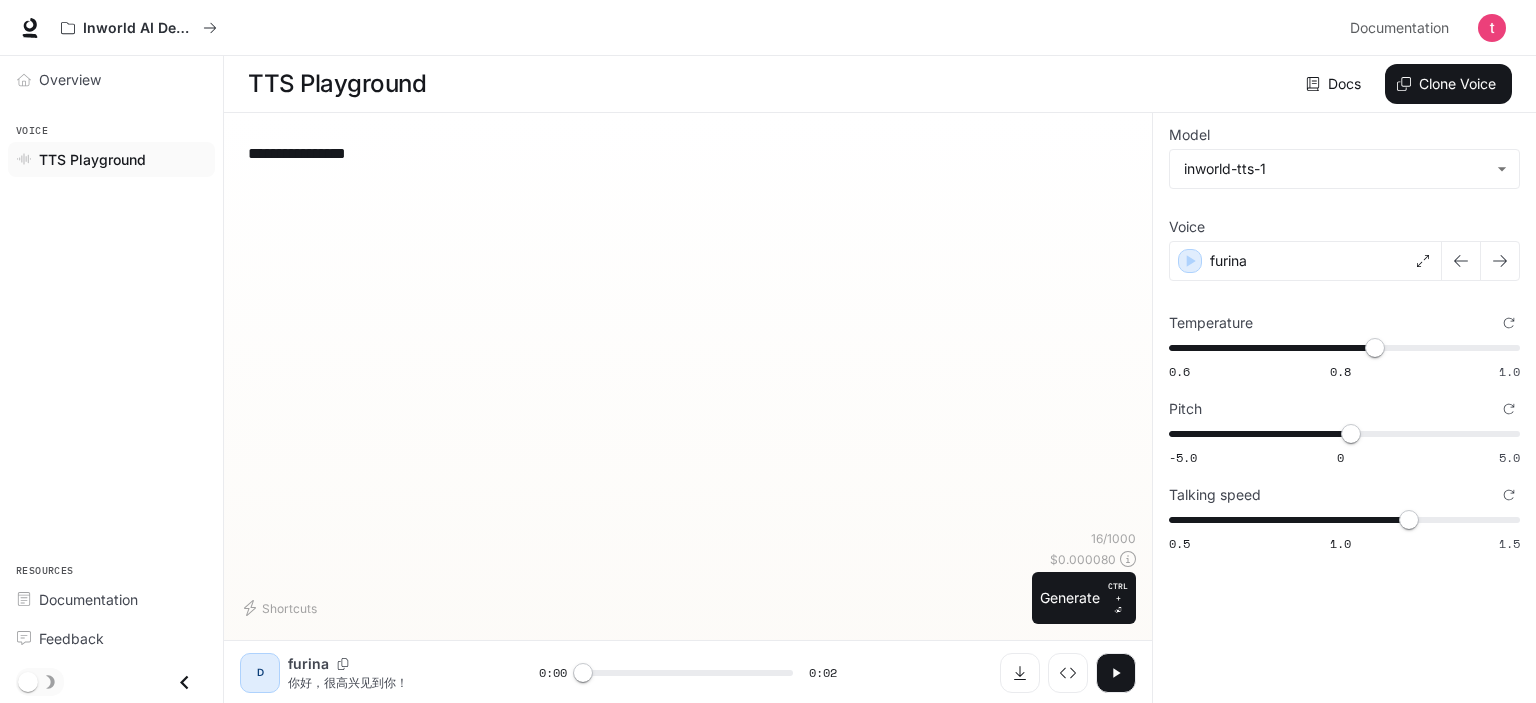 click on "Generate CTRL +  ⏎" at bounding box center (1084, 598) 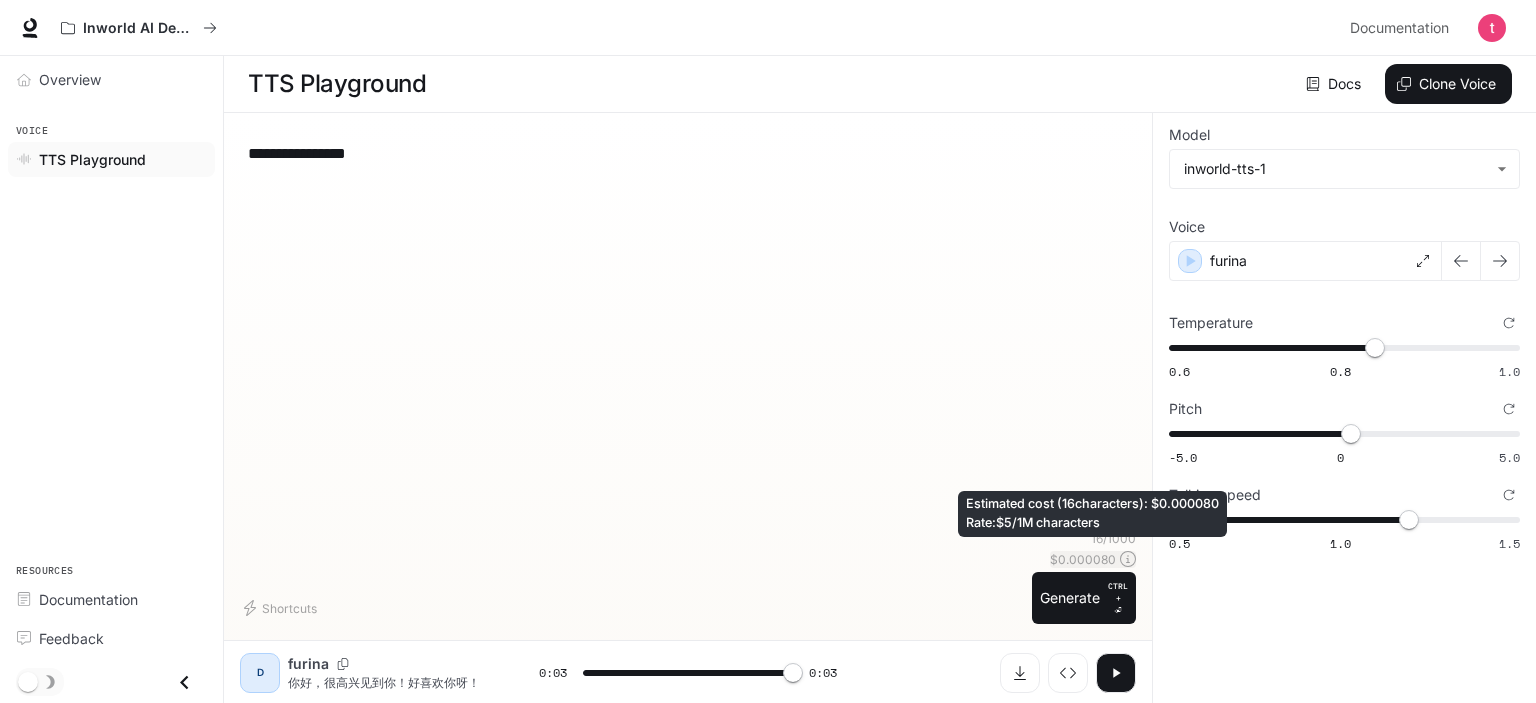 type on "*" 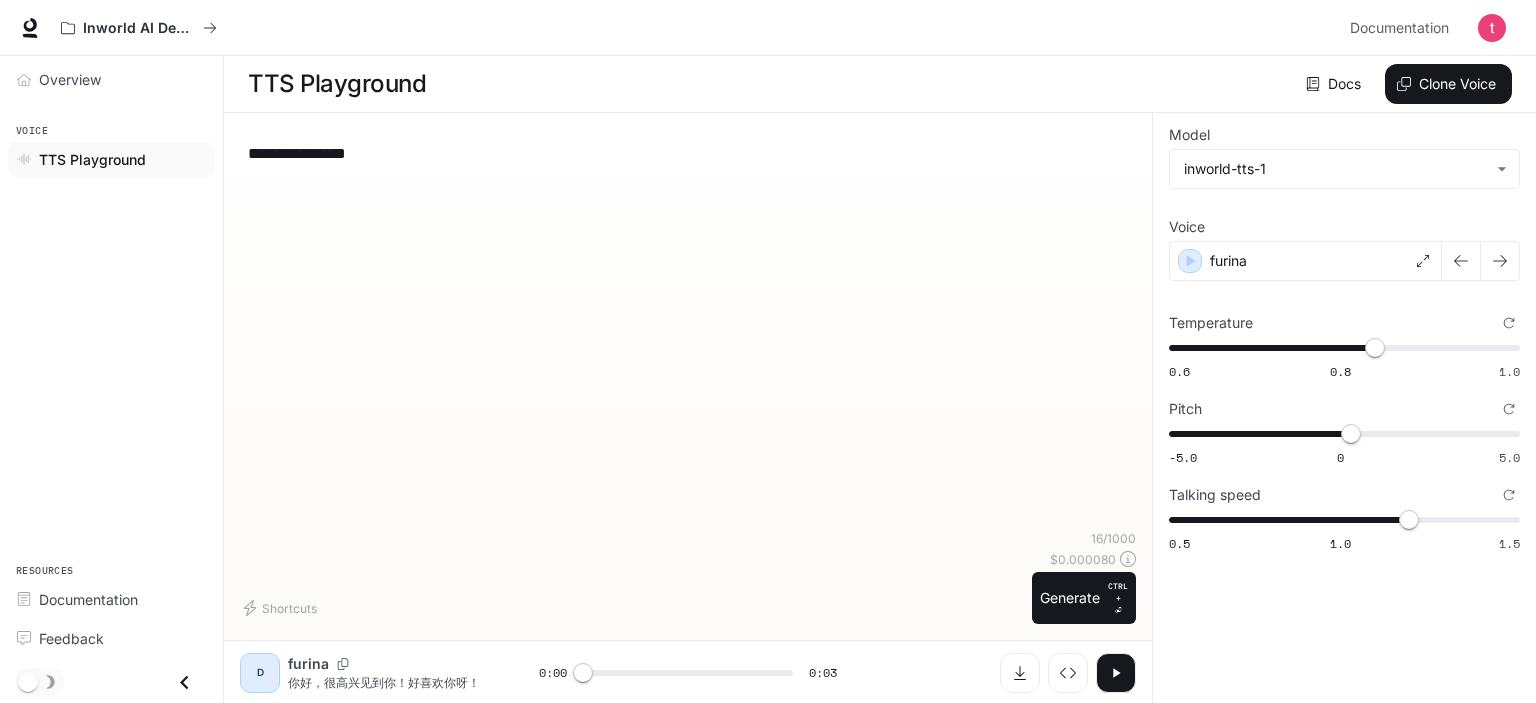 click on "**********" at bounding box center [688, 153] 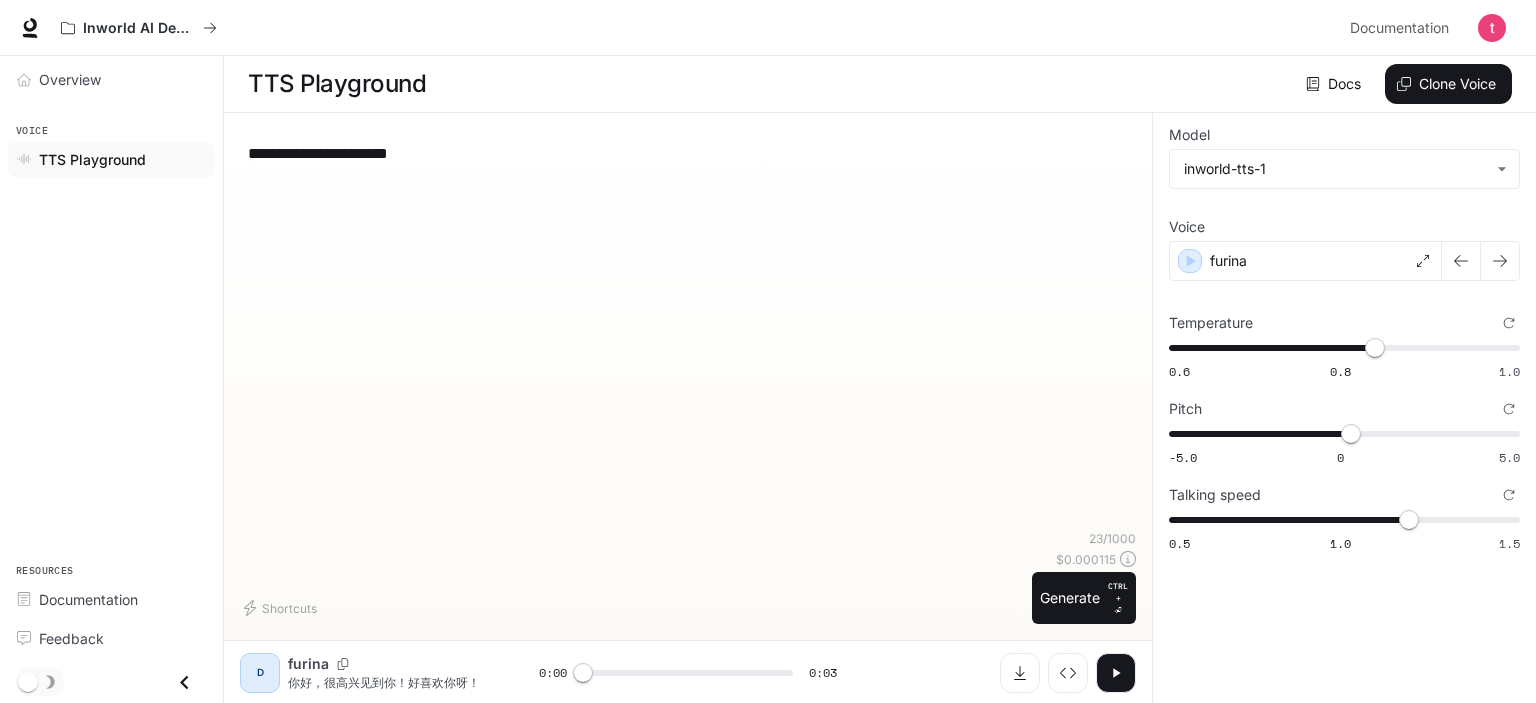 type on "**********" 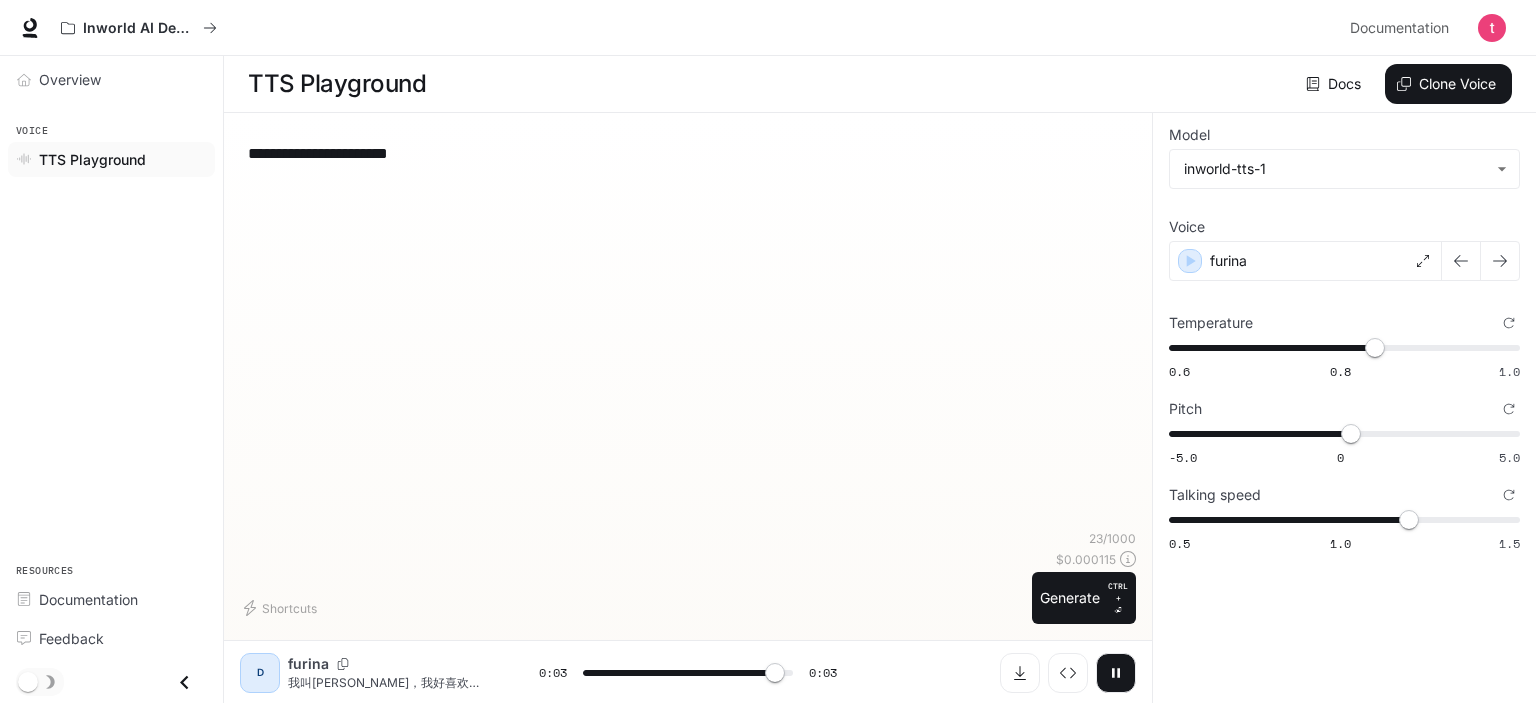 type on "*" 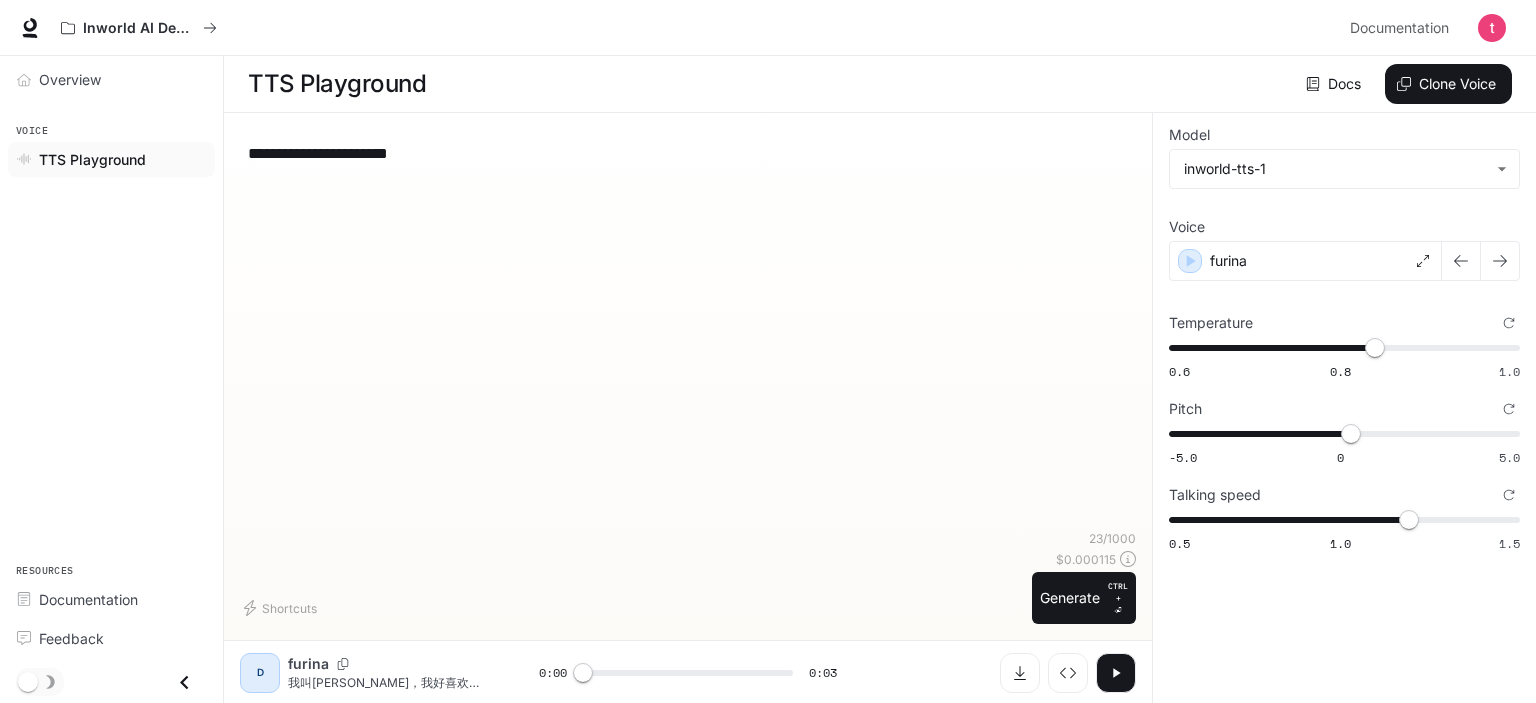 click on "**********" at bounding box center (688, 153) 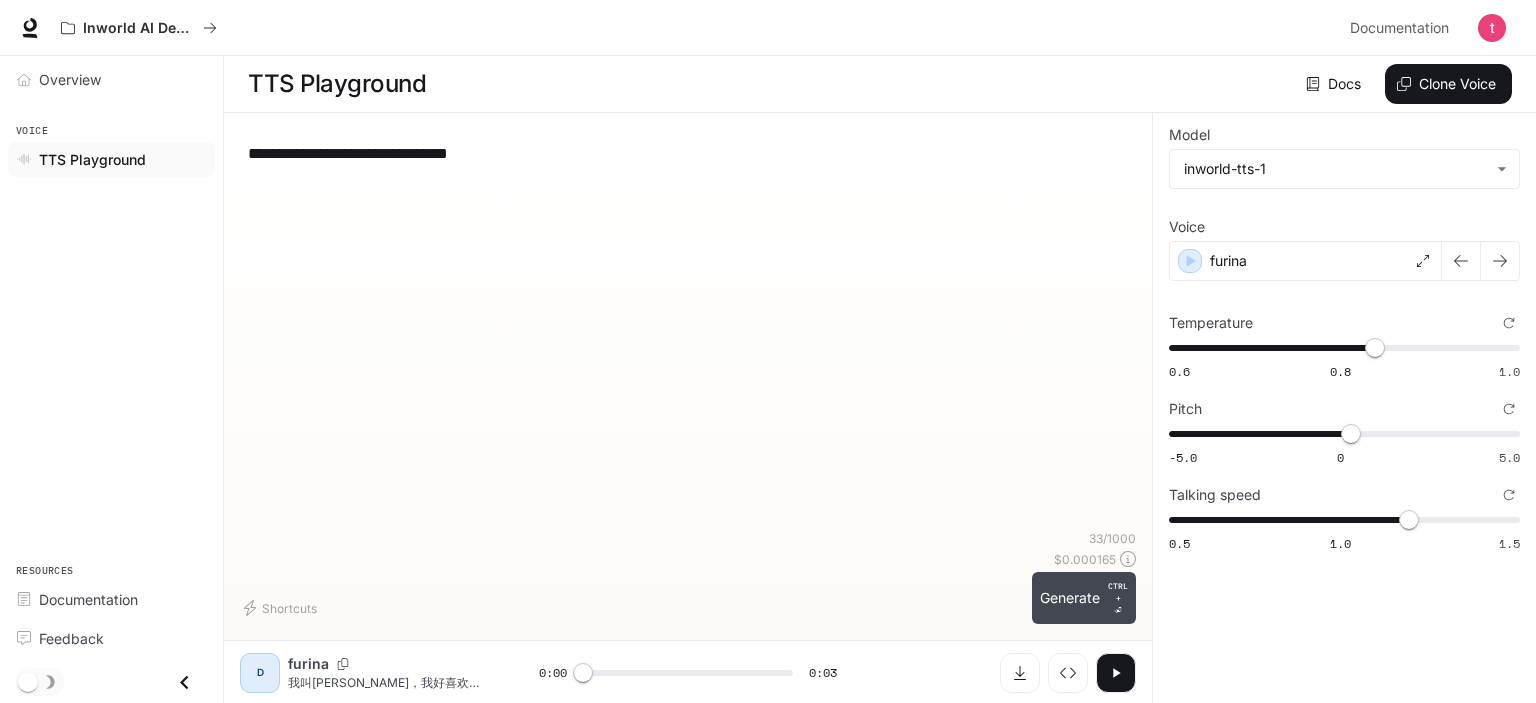 type on "**********" 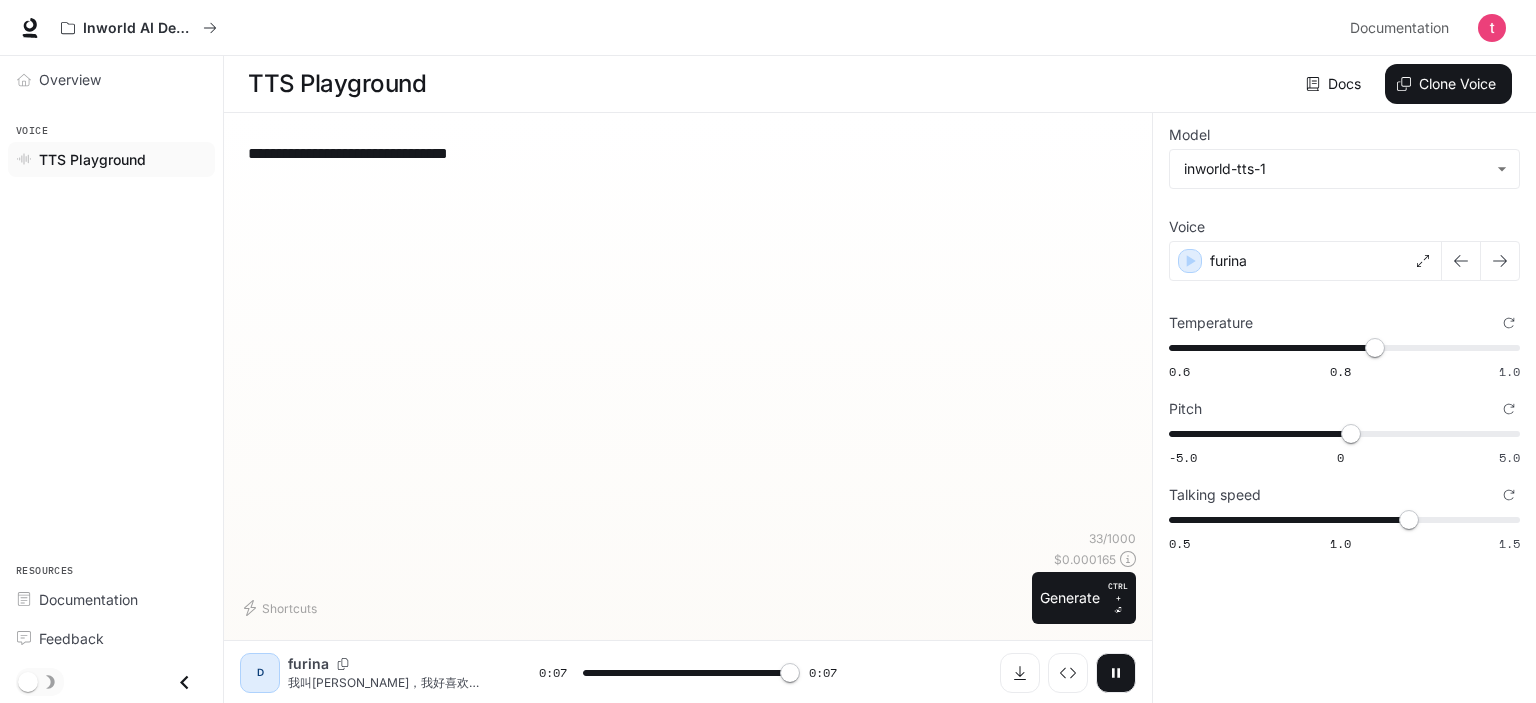 type on "*" 